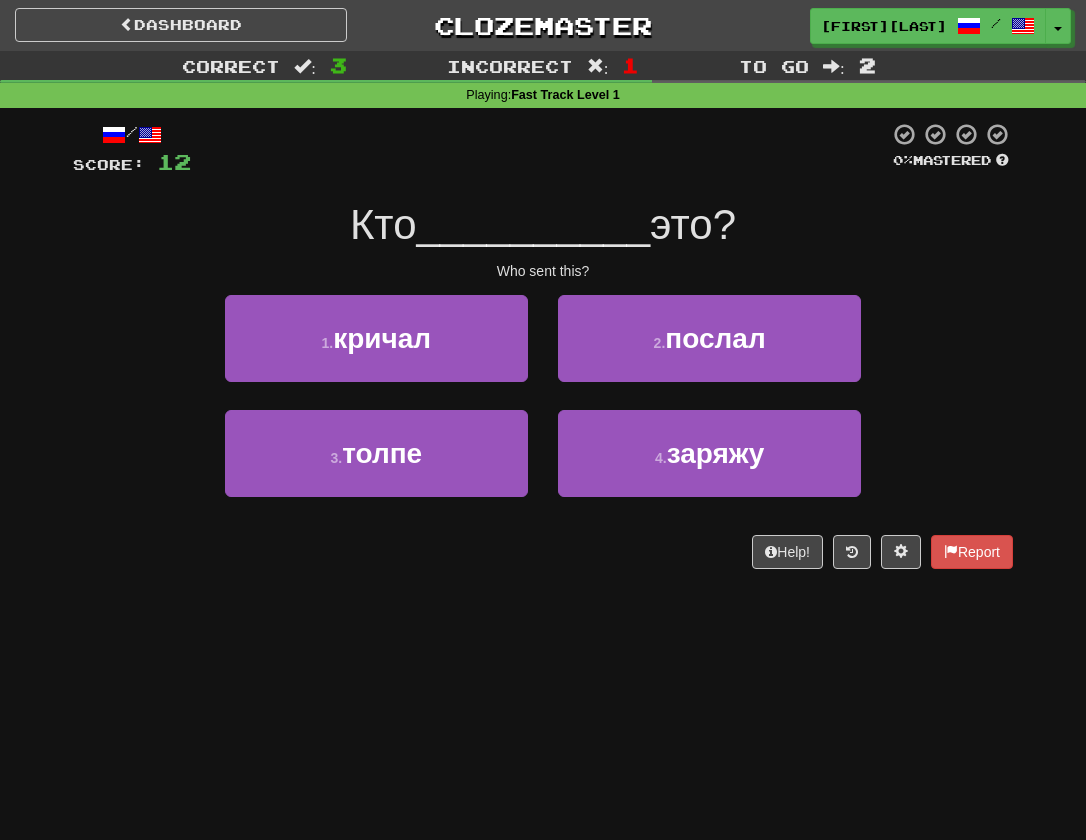 scroll, scrollTop: 0, scrollLeft: 0, axis: both 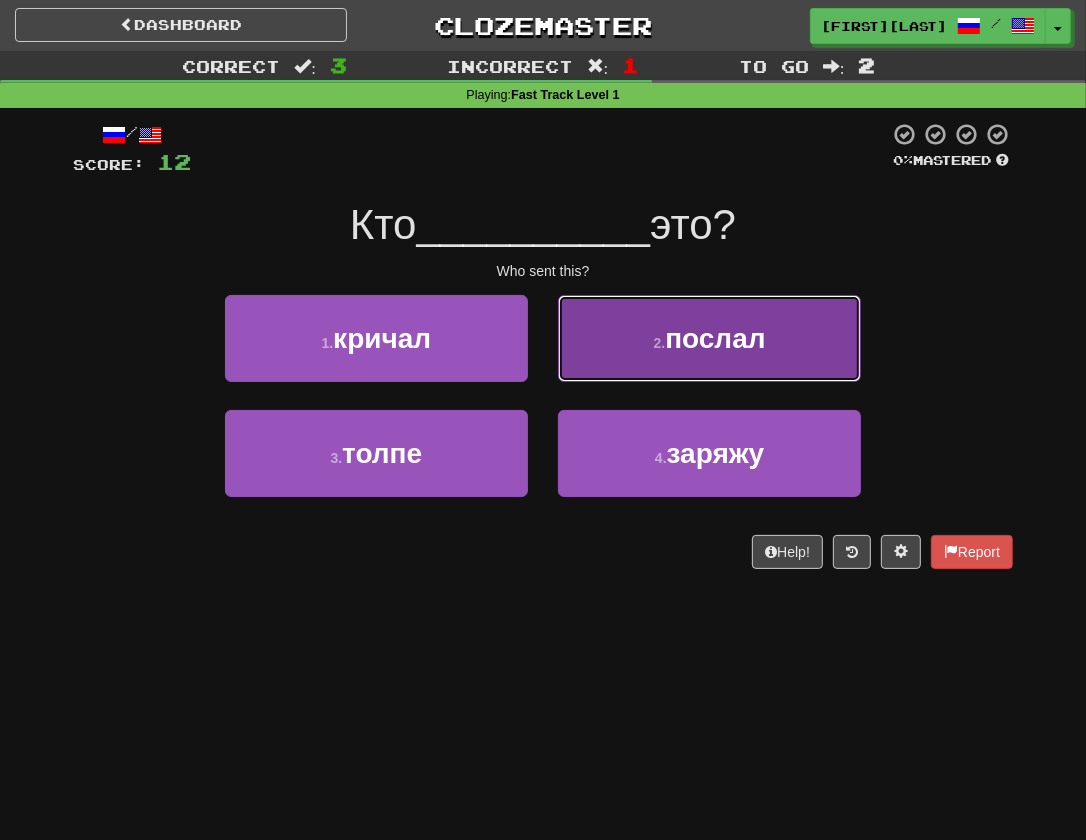 click on "2 .  послал" at bounding box center [709, 338] 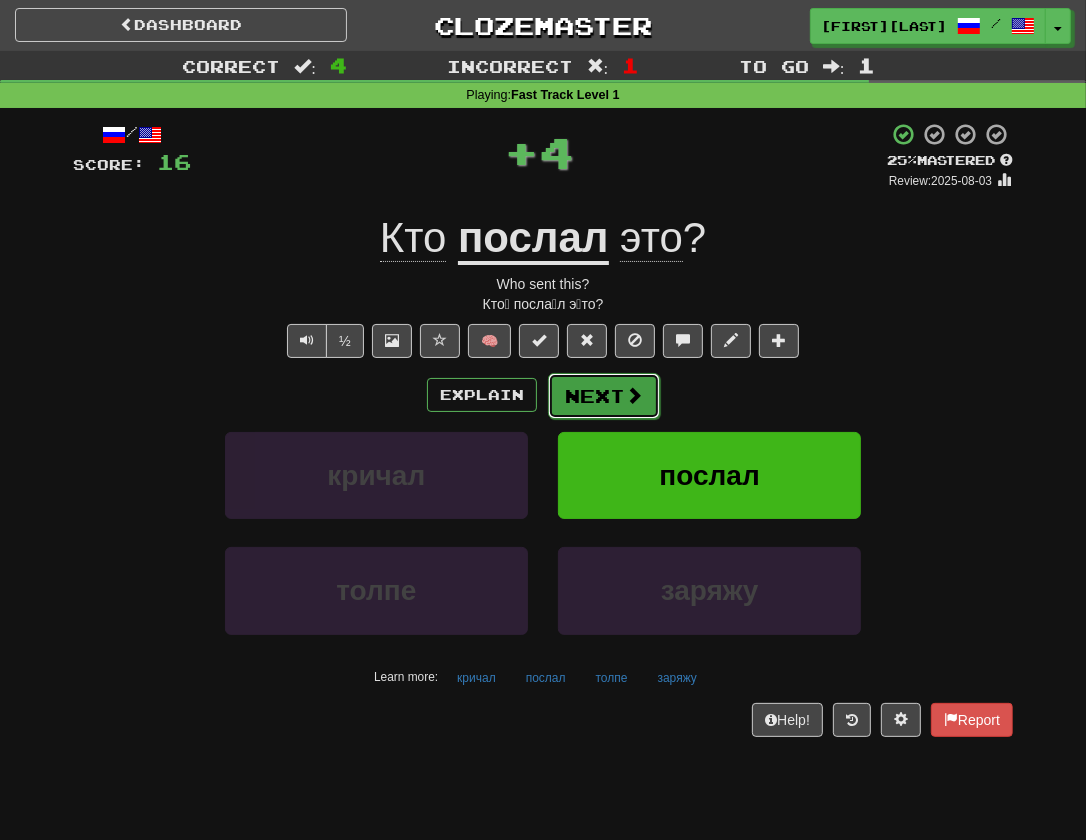 click at bounding box center [634, 395] 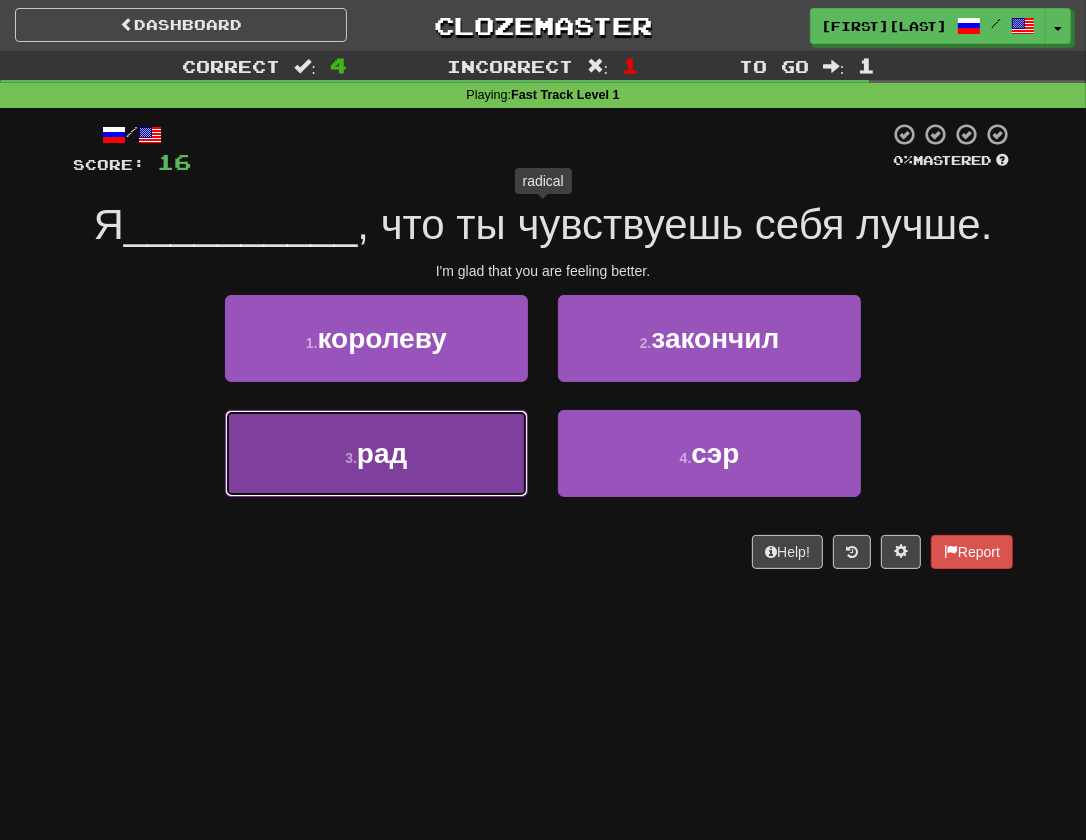 click on "рад" at bounding box center [382, 453] 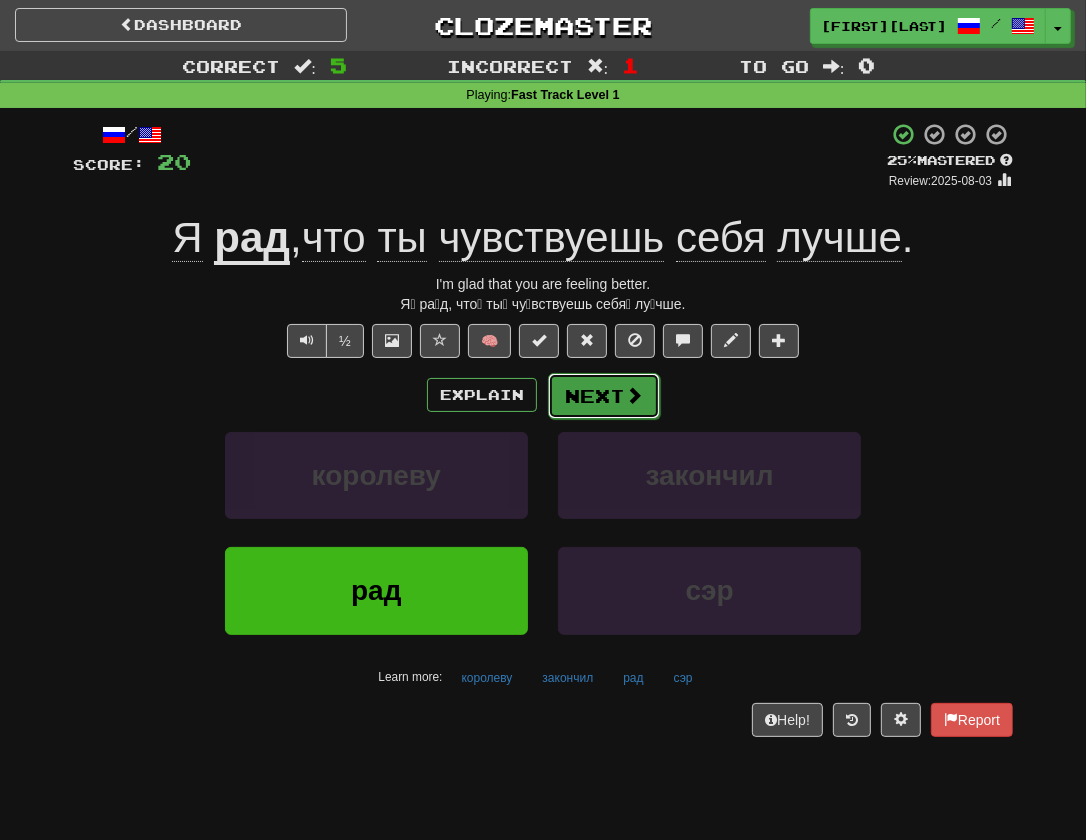 click at bounding box center (634, 395) 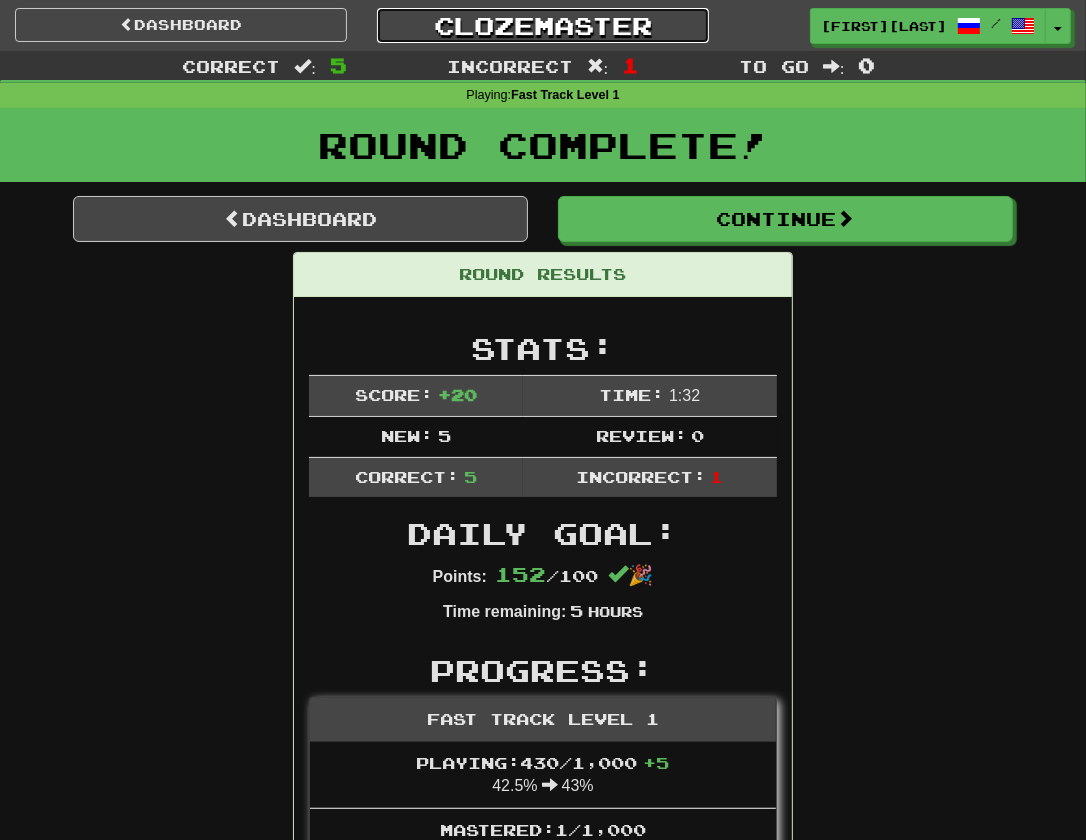click on "Clozemaster" at bounding box center [543, 25] 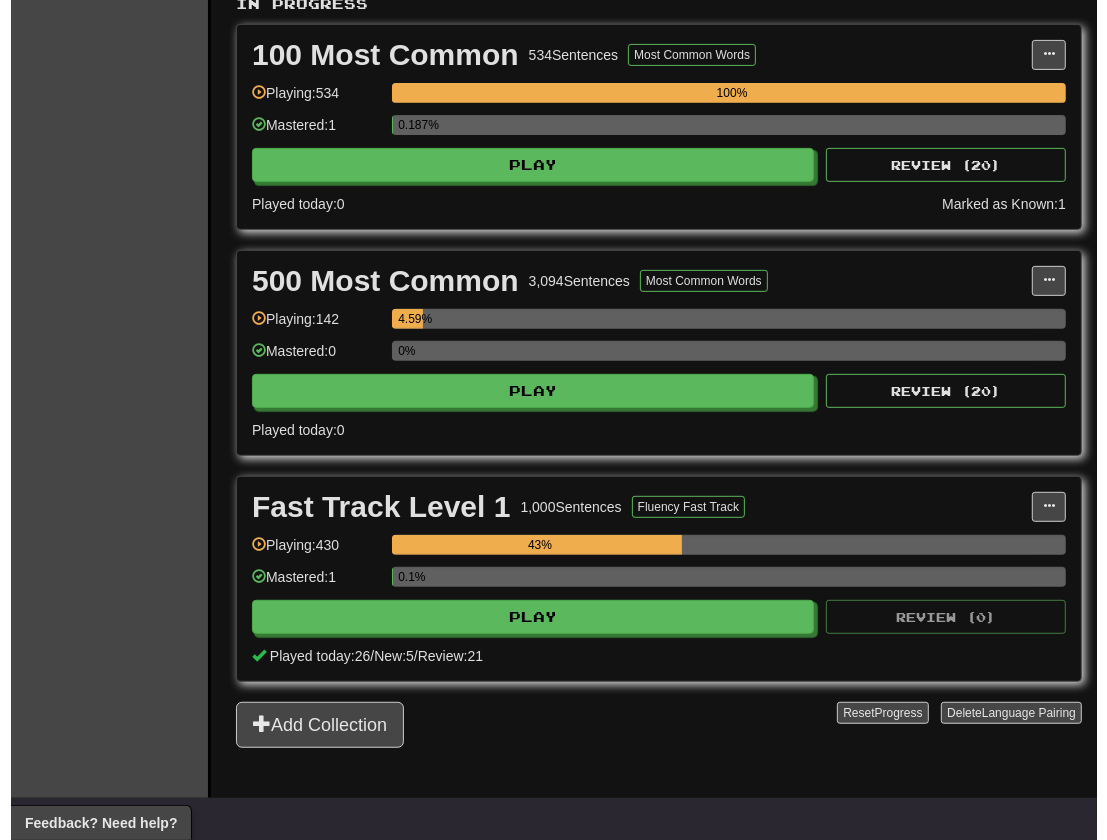 scroll, scrollTop: 0, scrollLeft: 0, axis: both 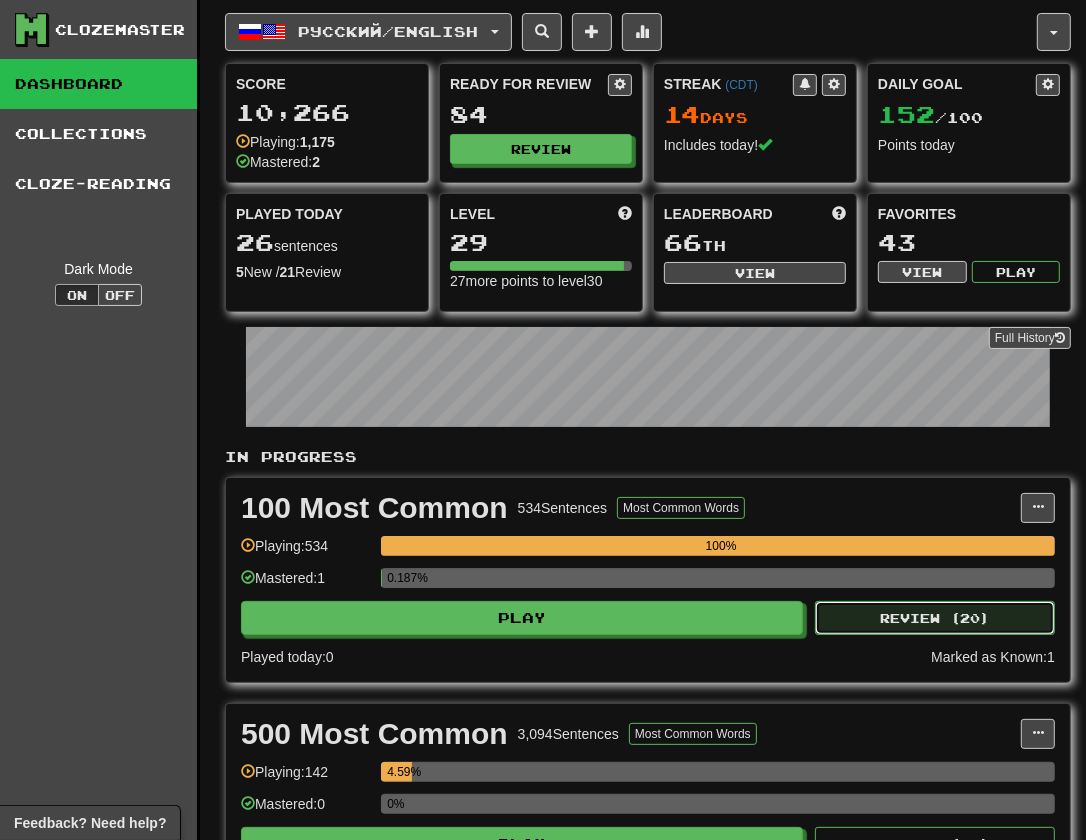 click on "Review ( 20 )" at bounding box center (935, 618) 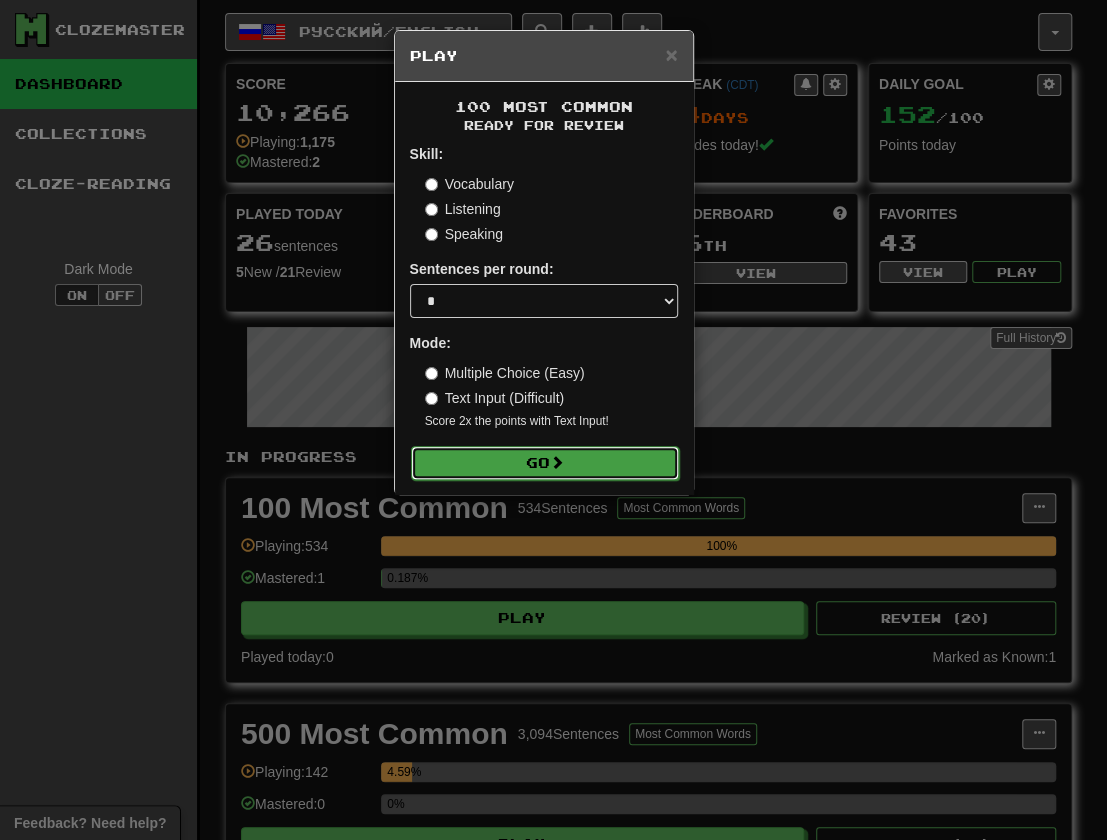 click on "Go" at bounding box center (545, 463) 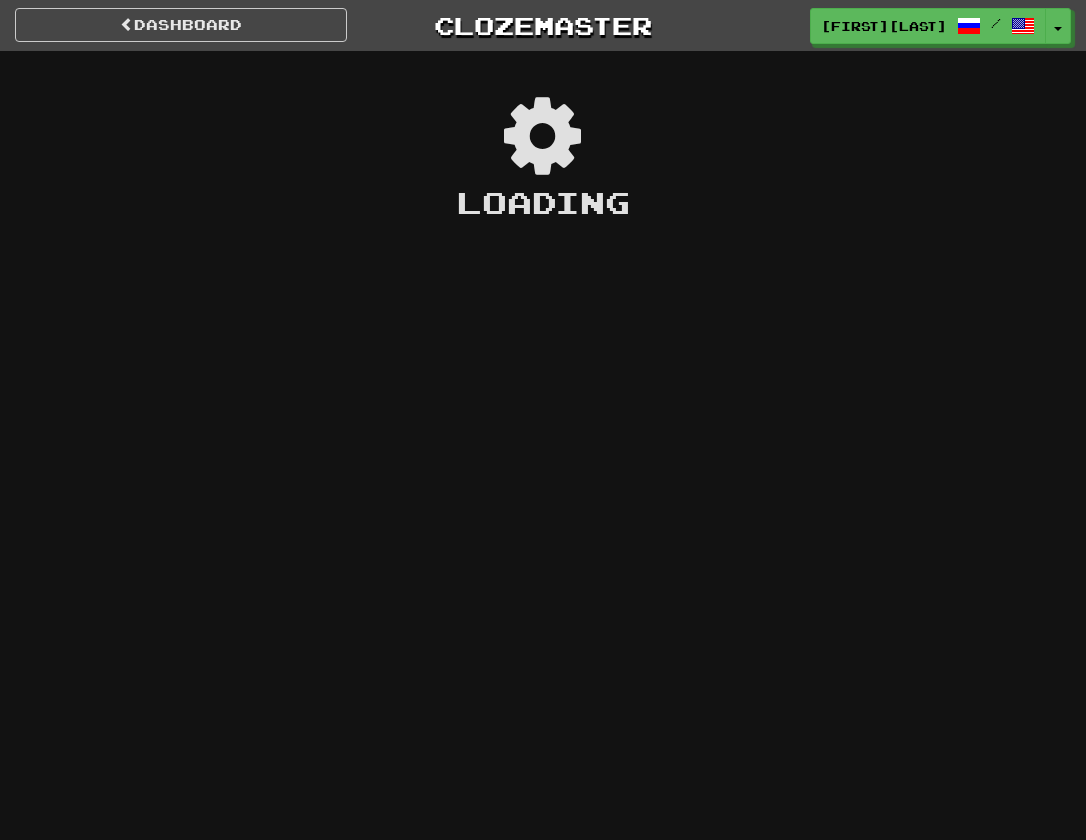 scroll, scrollTop: 0, scrollLeft: 0, axis: both 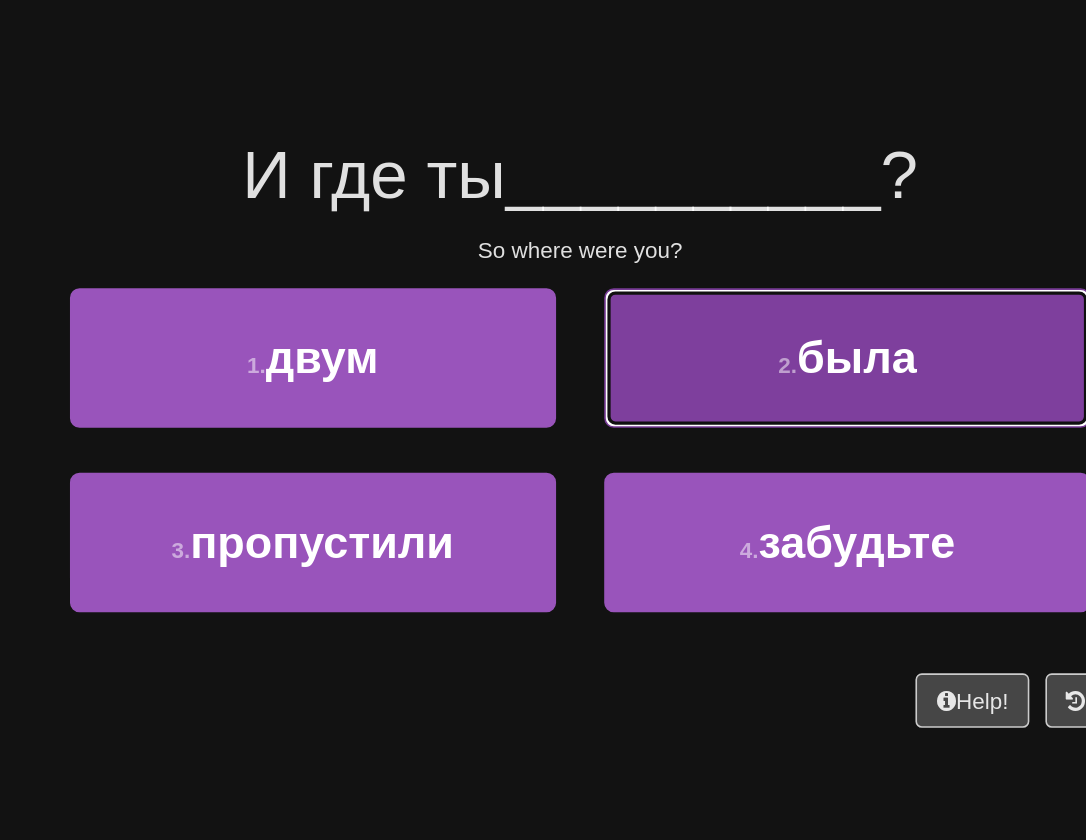 click on "была" at bounding box center [715, 338] 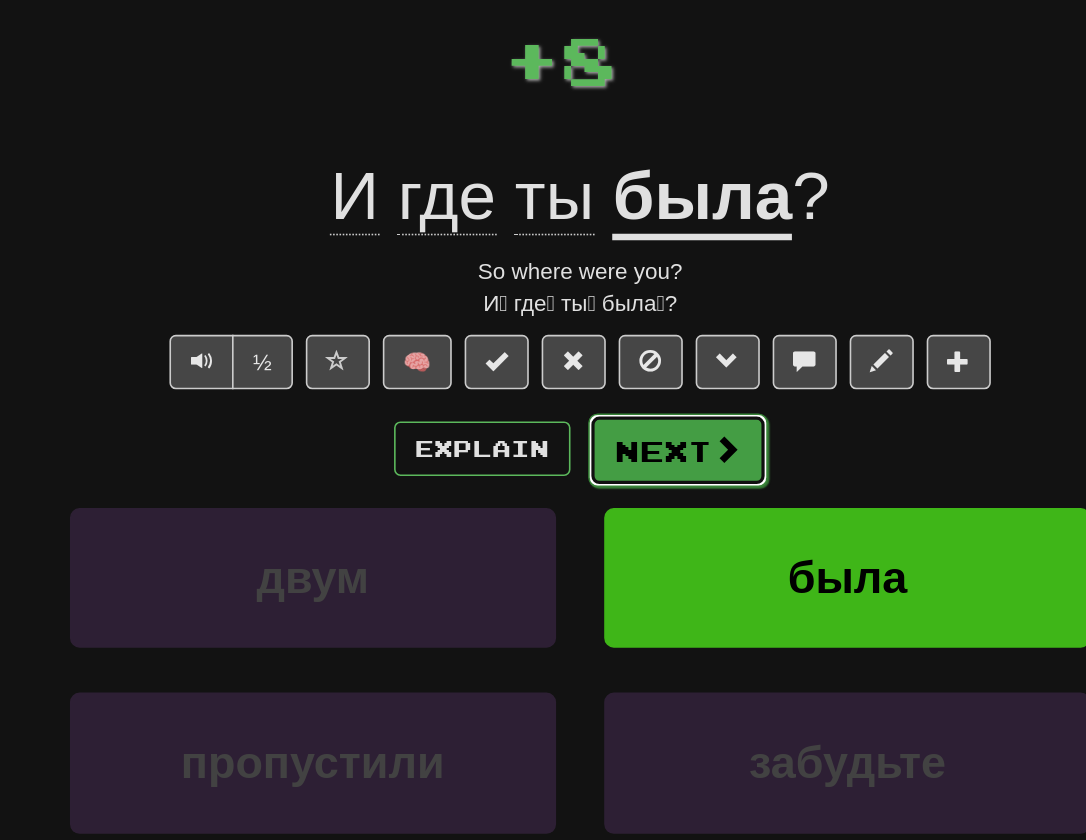 click at bounding box center (634, 395) 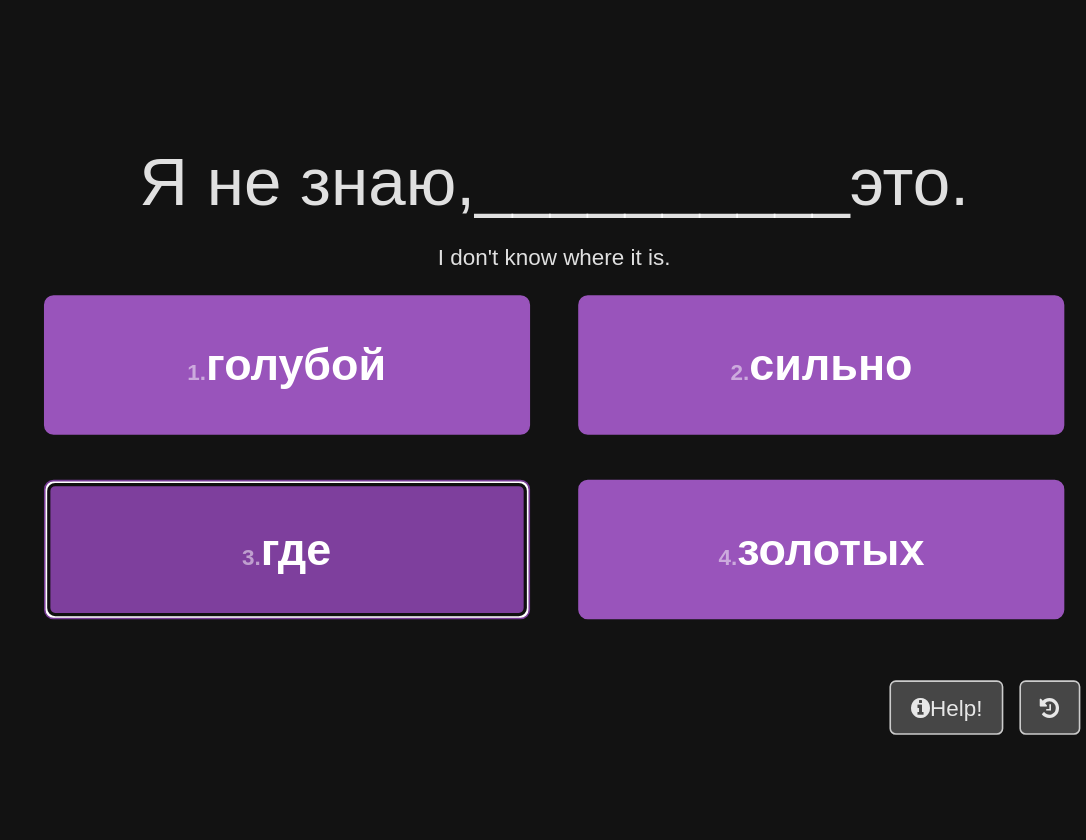 click on "3 .  где" at bounding box center (376, 453) 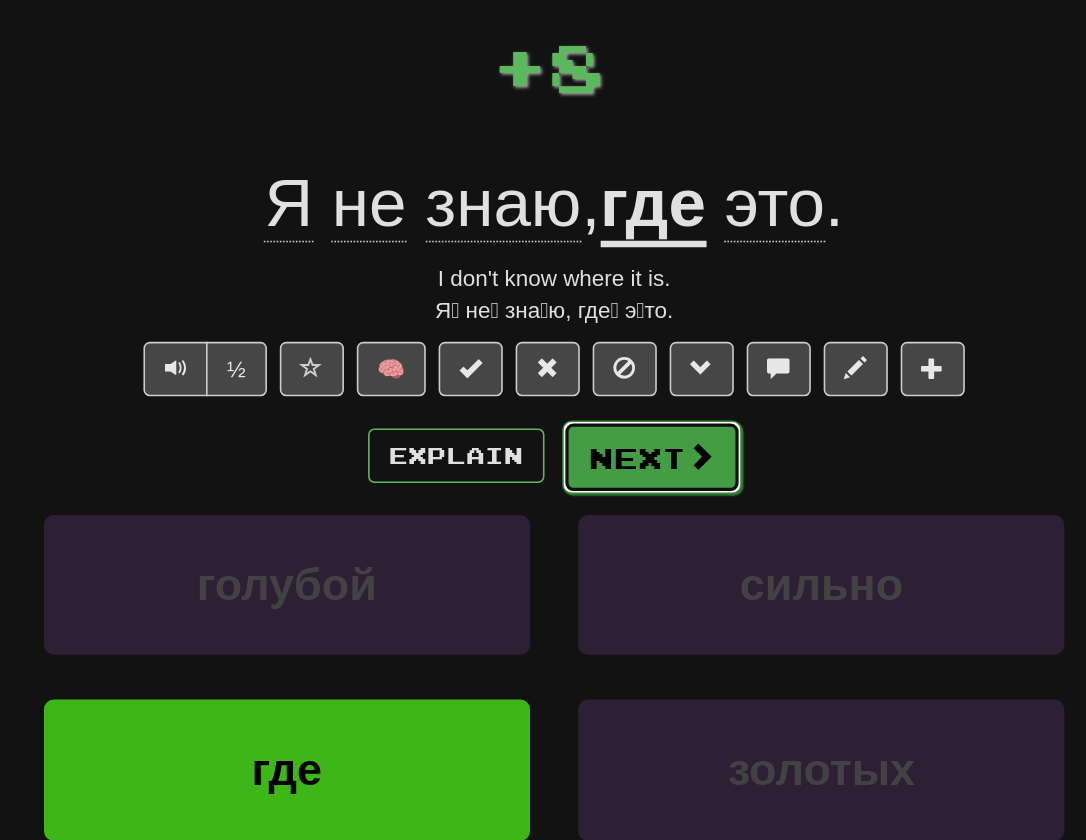 click on "Next" at bounding box center [604, 396] 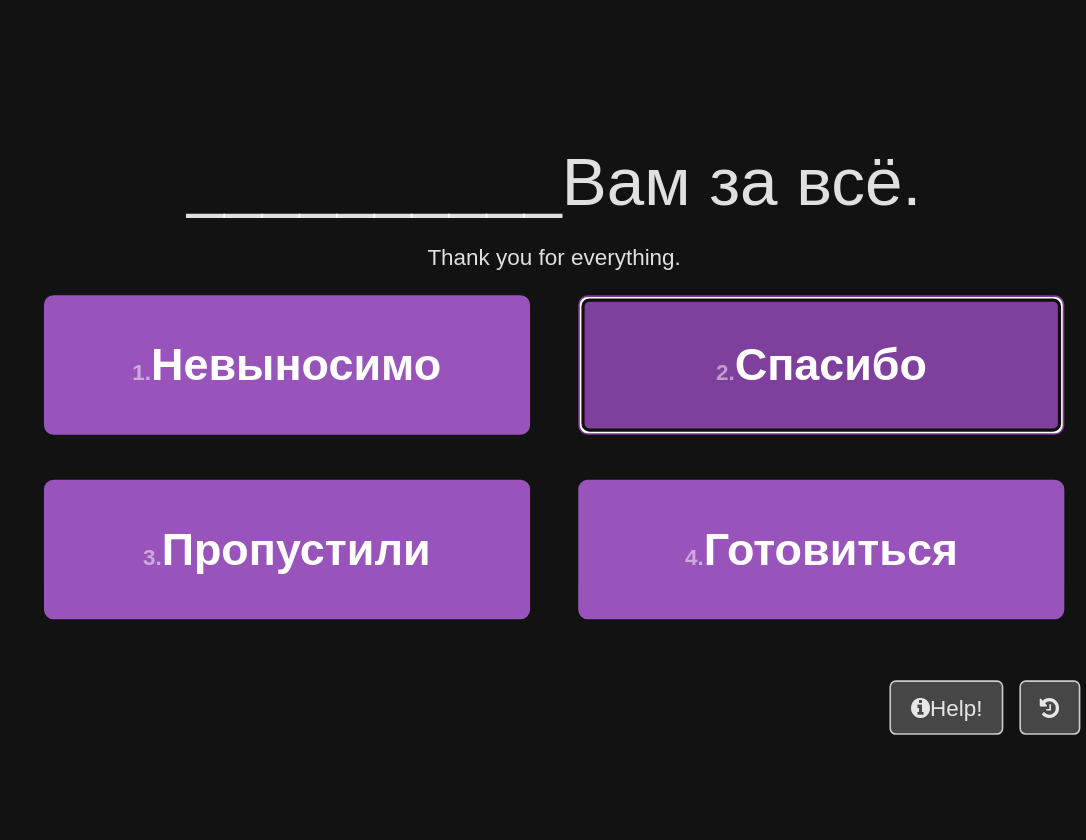 click on "2 .  Спасибо" at bounding box center [709, 338] 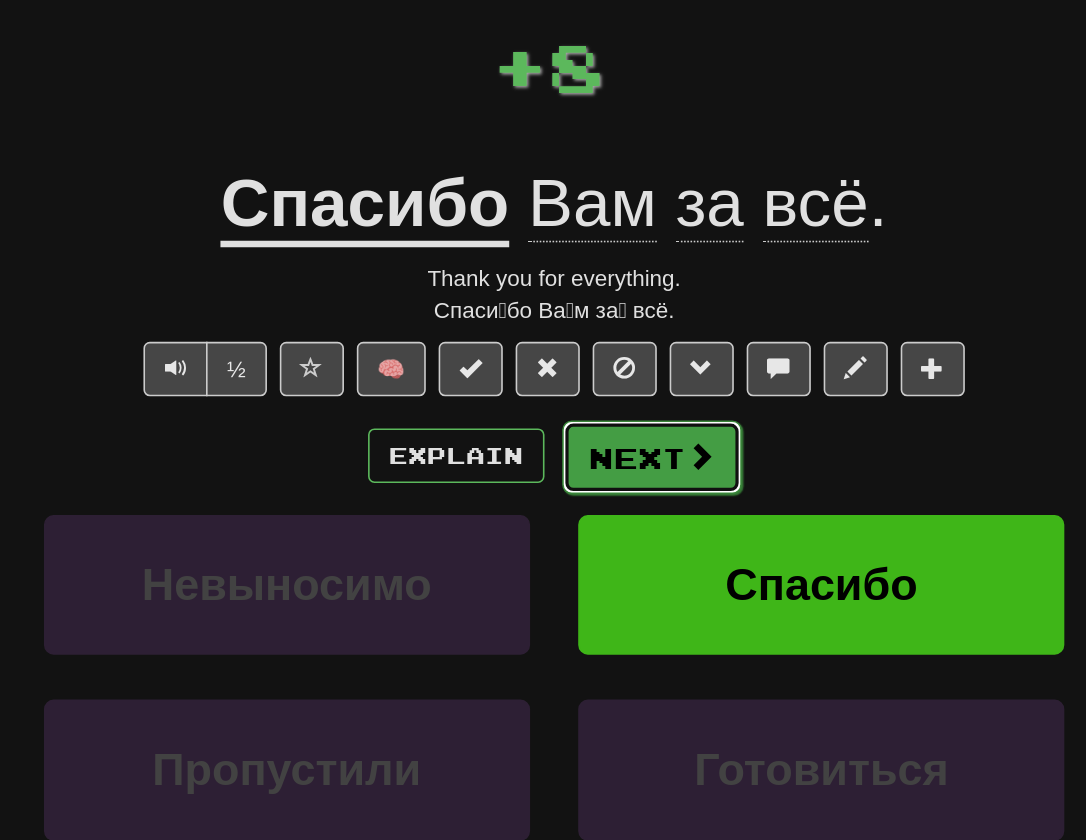 click on "Next" at bounding box center (604, 396) 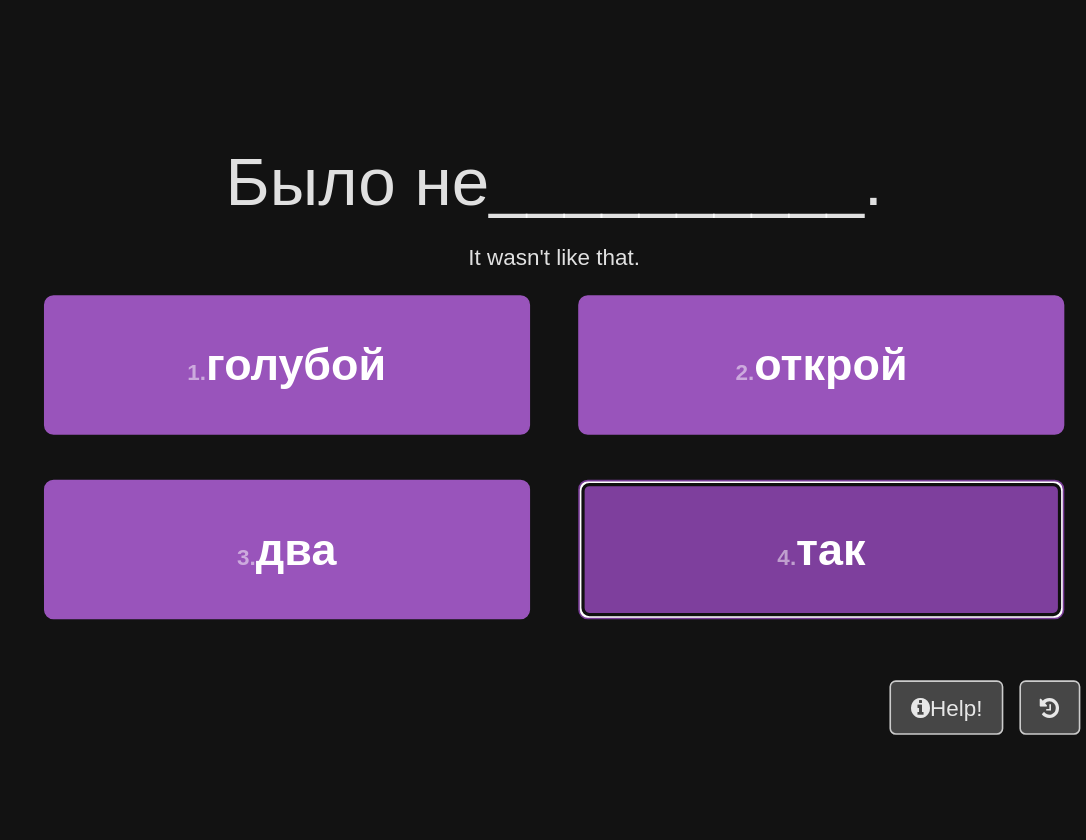click on "4 .  так" at bounding box center [709, 453] 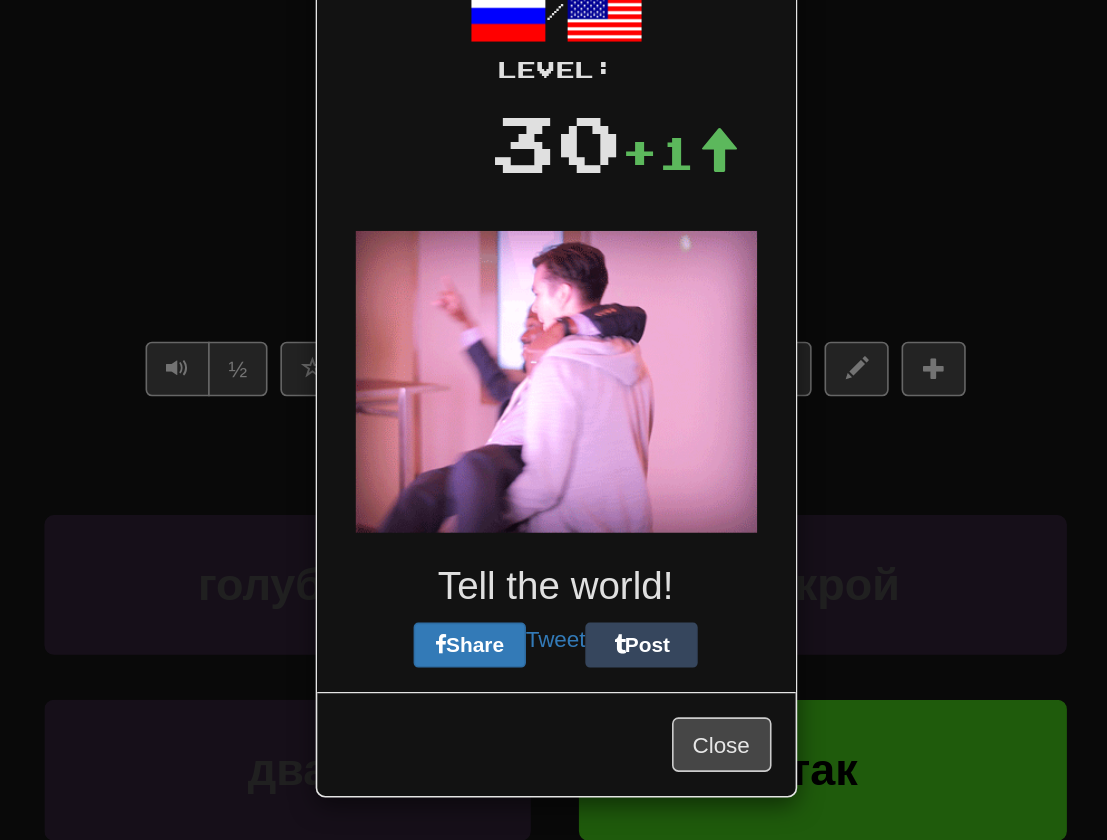 click on "/  Level: 30 +1 Tell the world!  Share Tweet  Post" at bounding box center [544, 312] 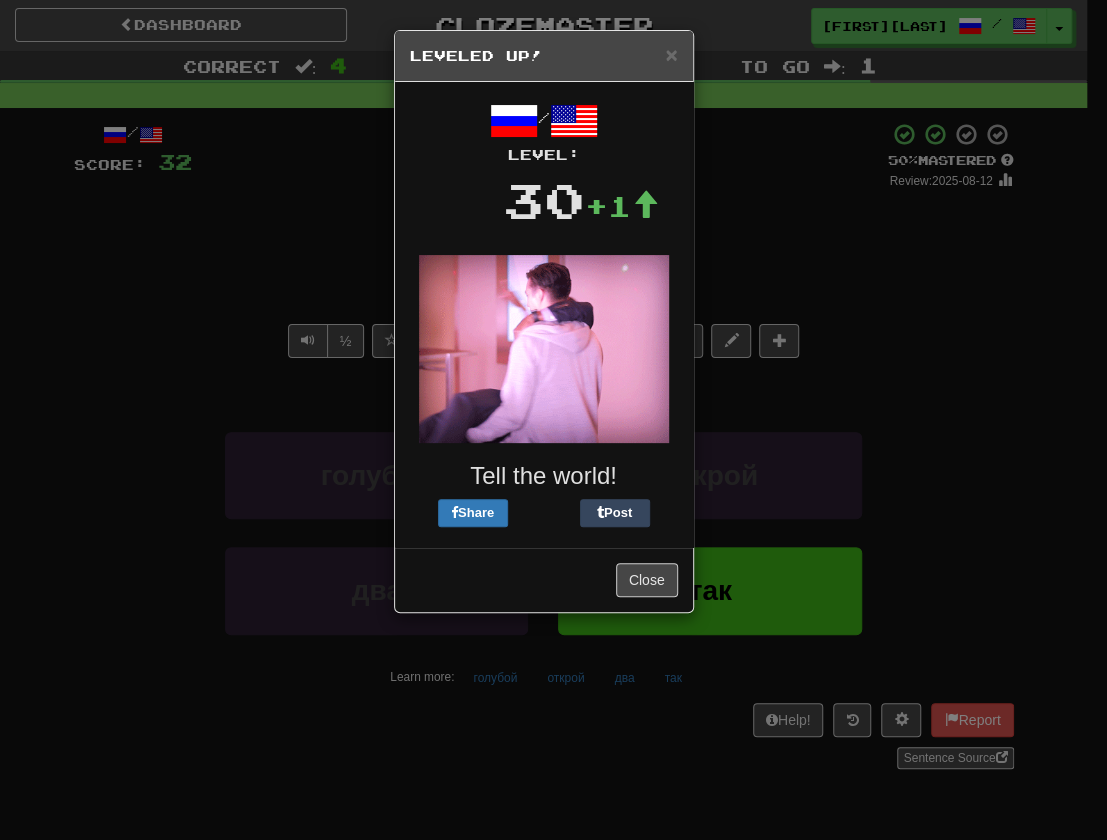 click on "× Leveled Up!" at bounding box center [544, 56] 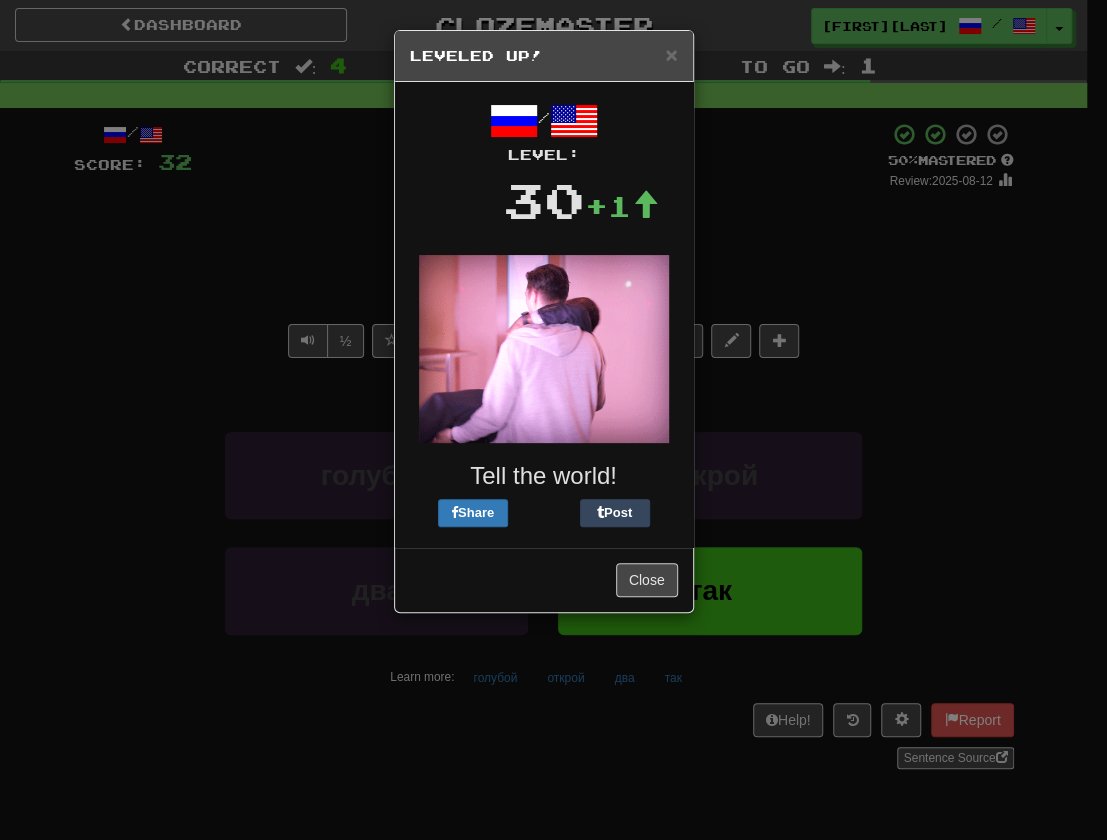 click on "× Leveled Up!" at bounding box center (544, 56) 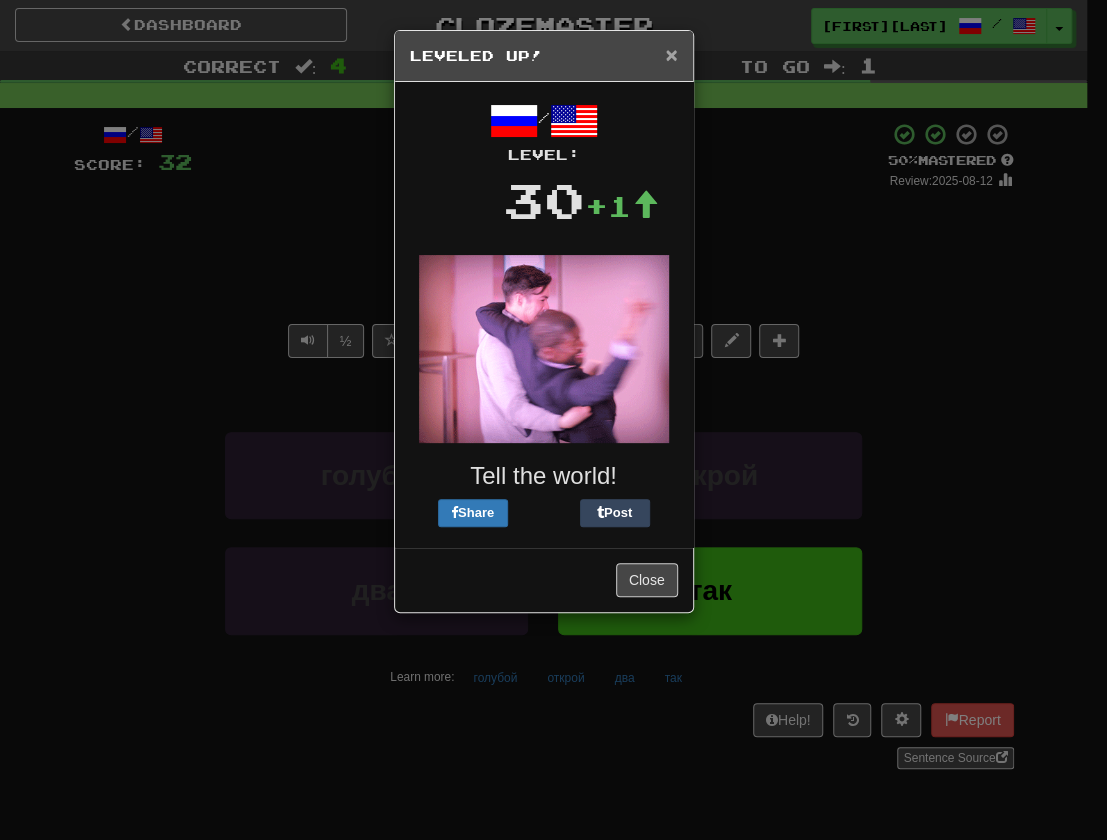 click on "×" at bounding box center [671, 54] 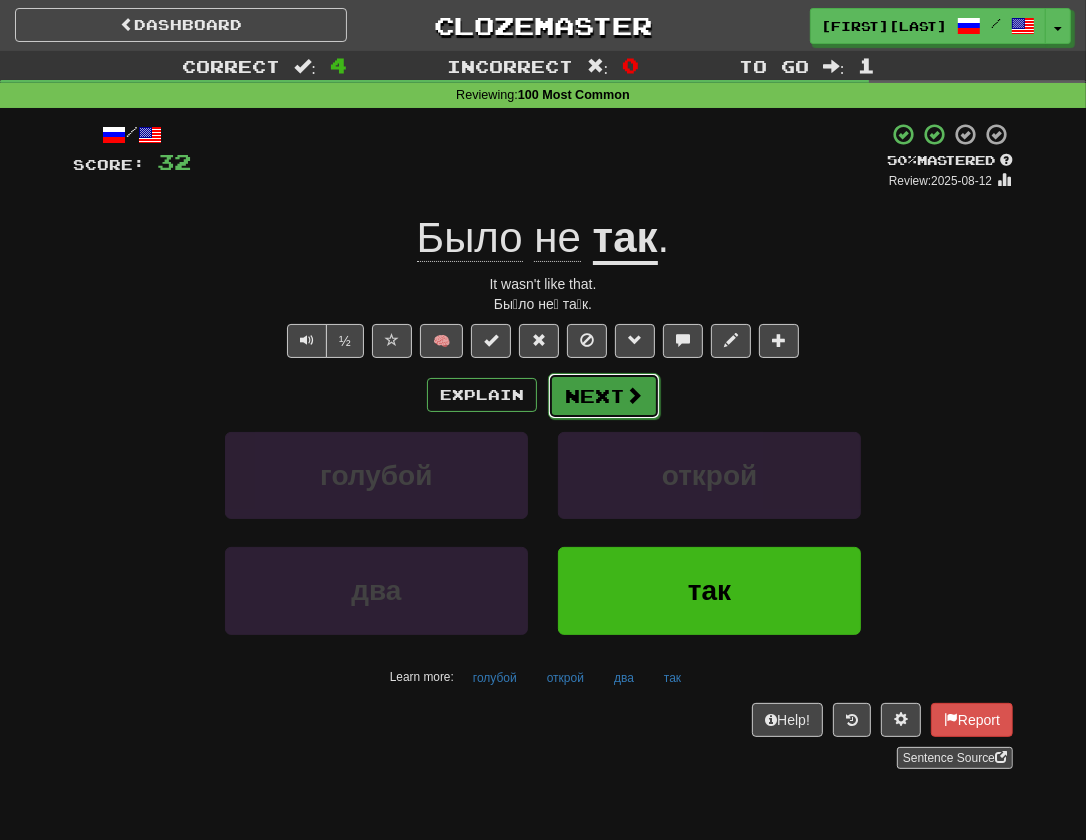 click on "Next" at bounding box center [604, 396] 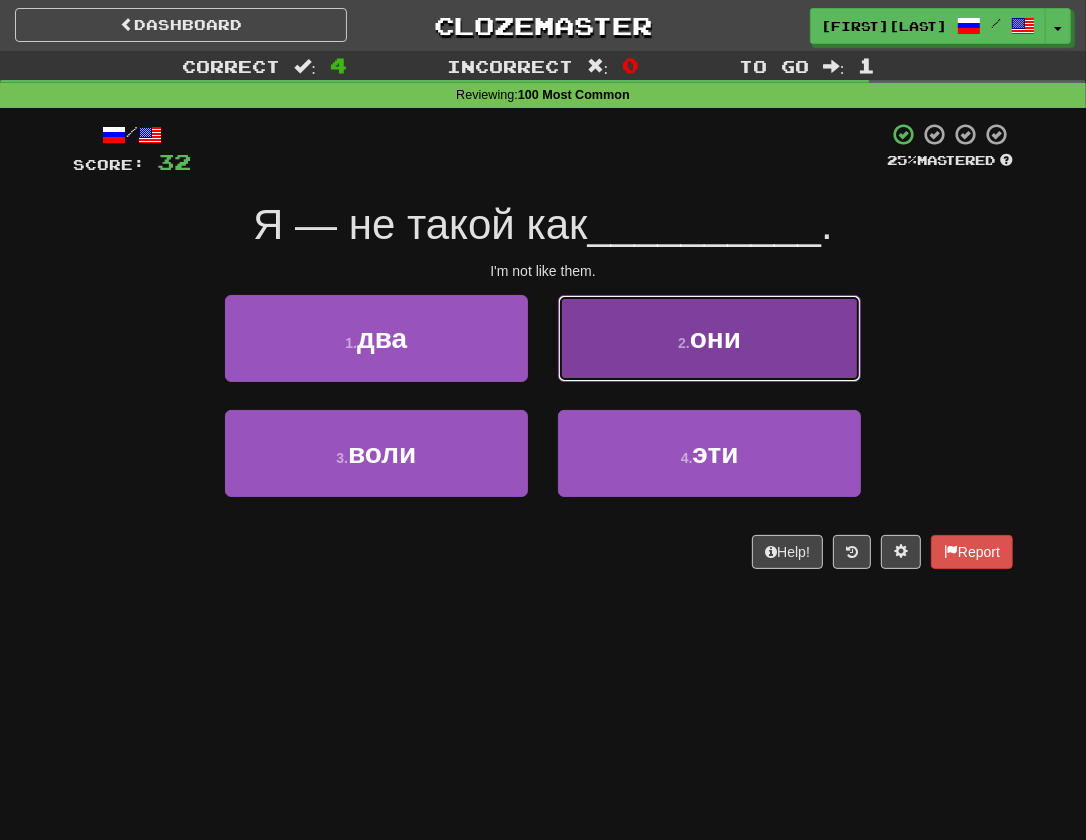 click on "2 .  они" at bounding box center [709, 338] 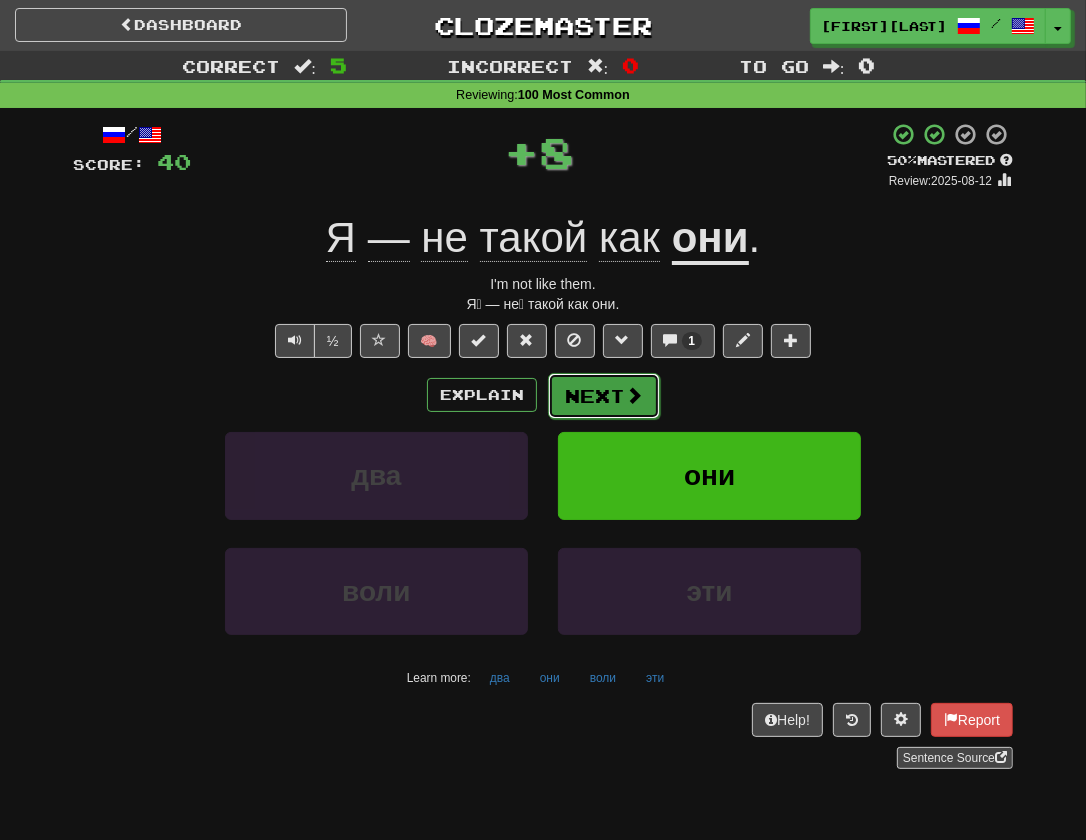 click on "Next" at bounding box center [604, 396] 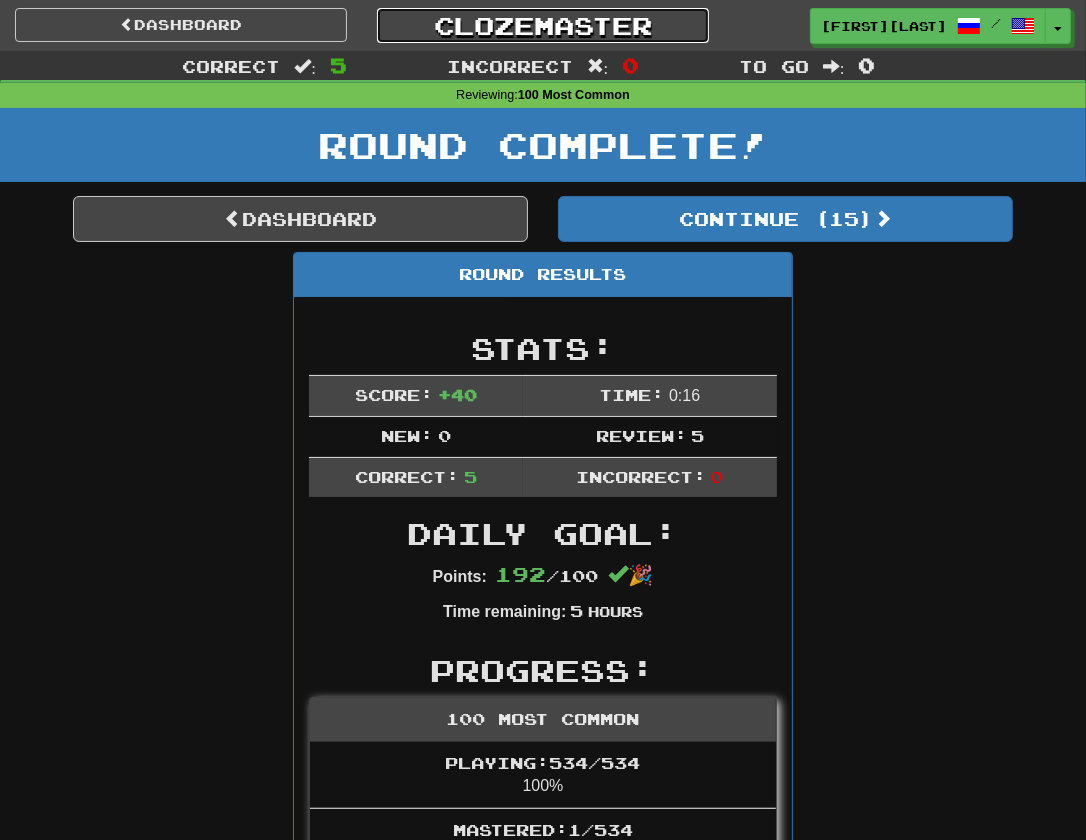 click on "Clozemaster" at bounding box center [543, 25] 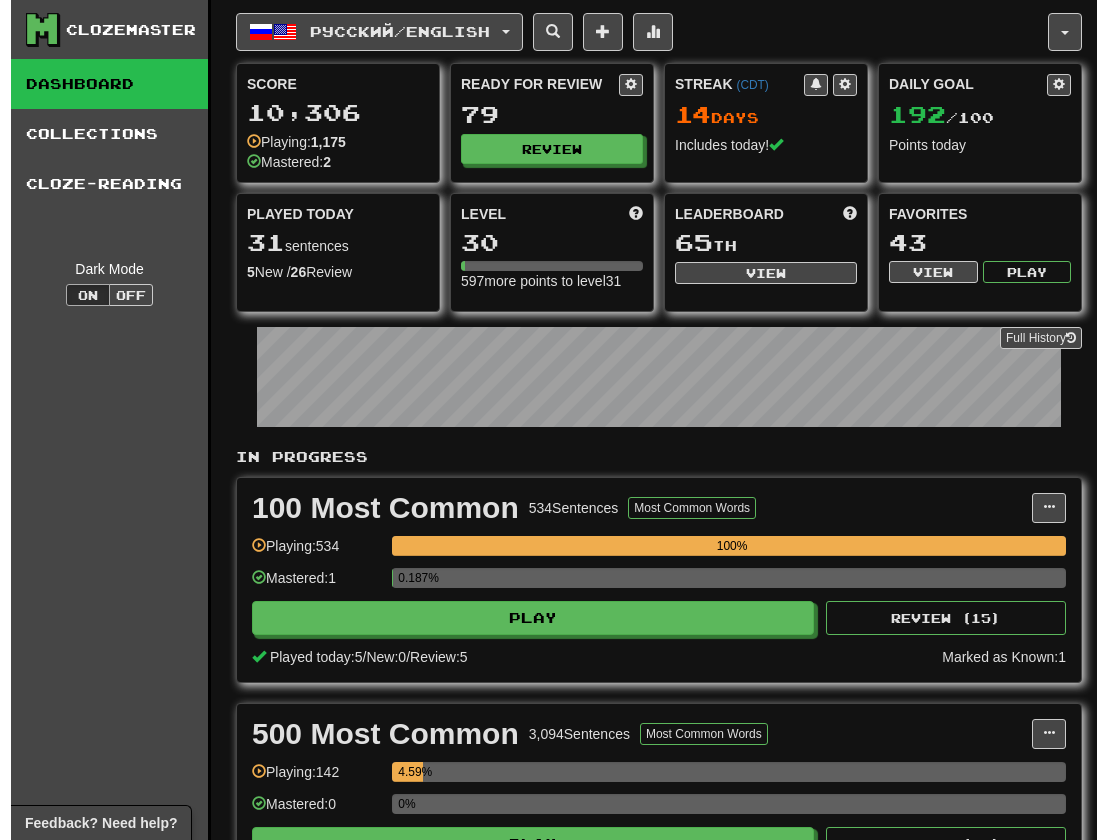 scroll, scrollTop: 0, scrollLeft: 0, axis: both 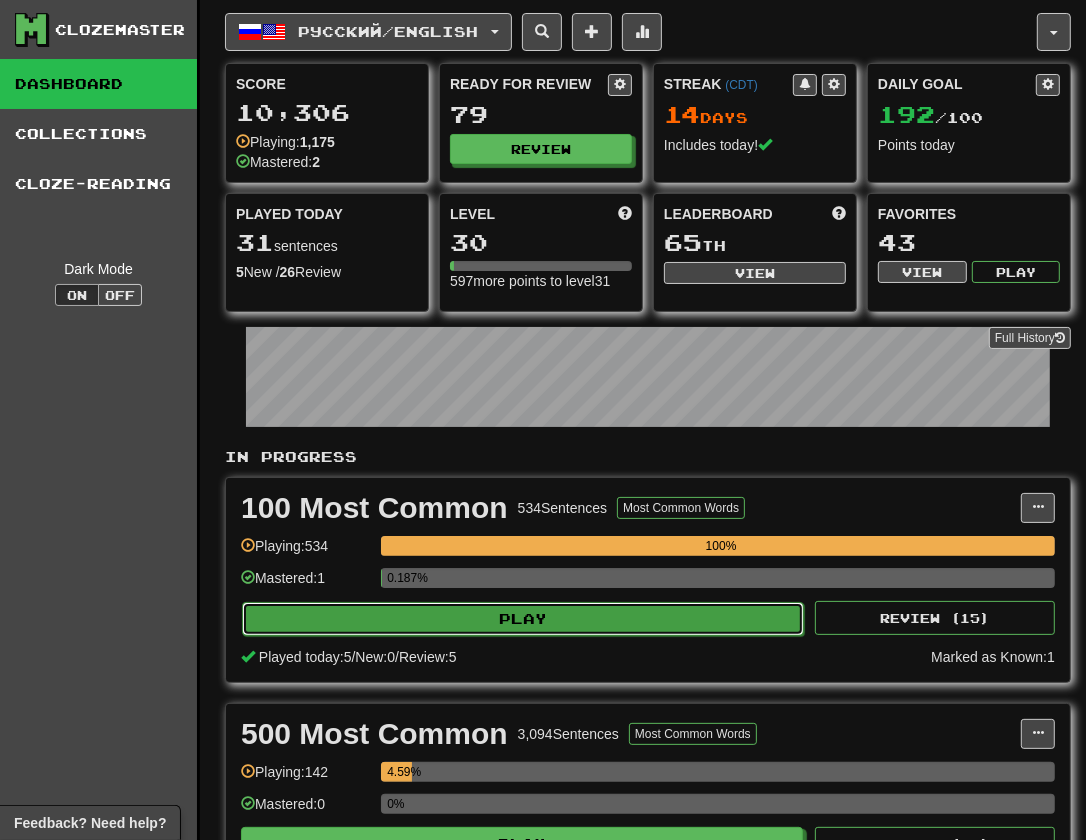 click on "Play" at bounding box center (523, 619) 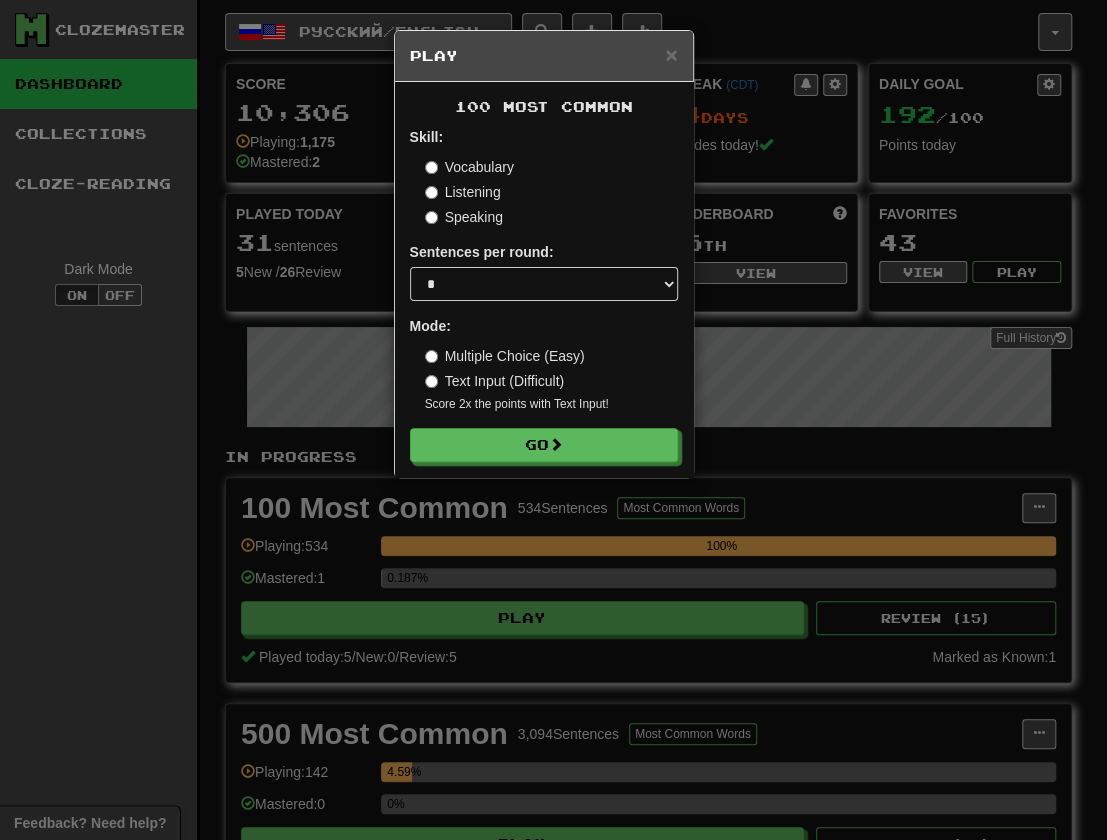 click on "× Play 100 Most Common Skill: Vocabulary Listening Speaking Sentences per round: * ** ** ** ** ** *** ******** Mode: Multiple Choice (Easy) Text Input (Difficult) Score 2x the points with Text Input ! Go" at bounding box center (553, 420) 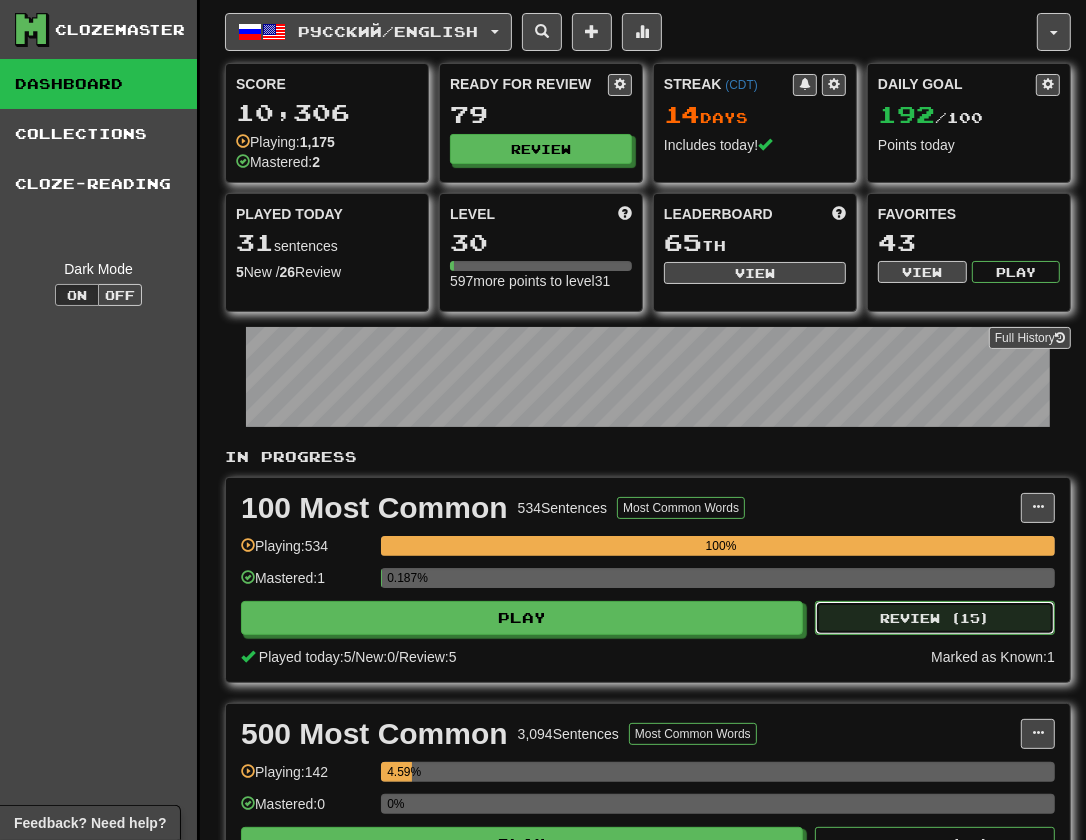 click on "Review ( 15 )" at bounding box center (935, 618) 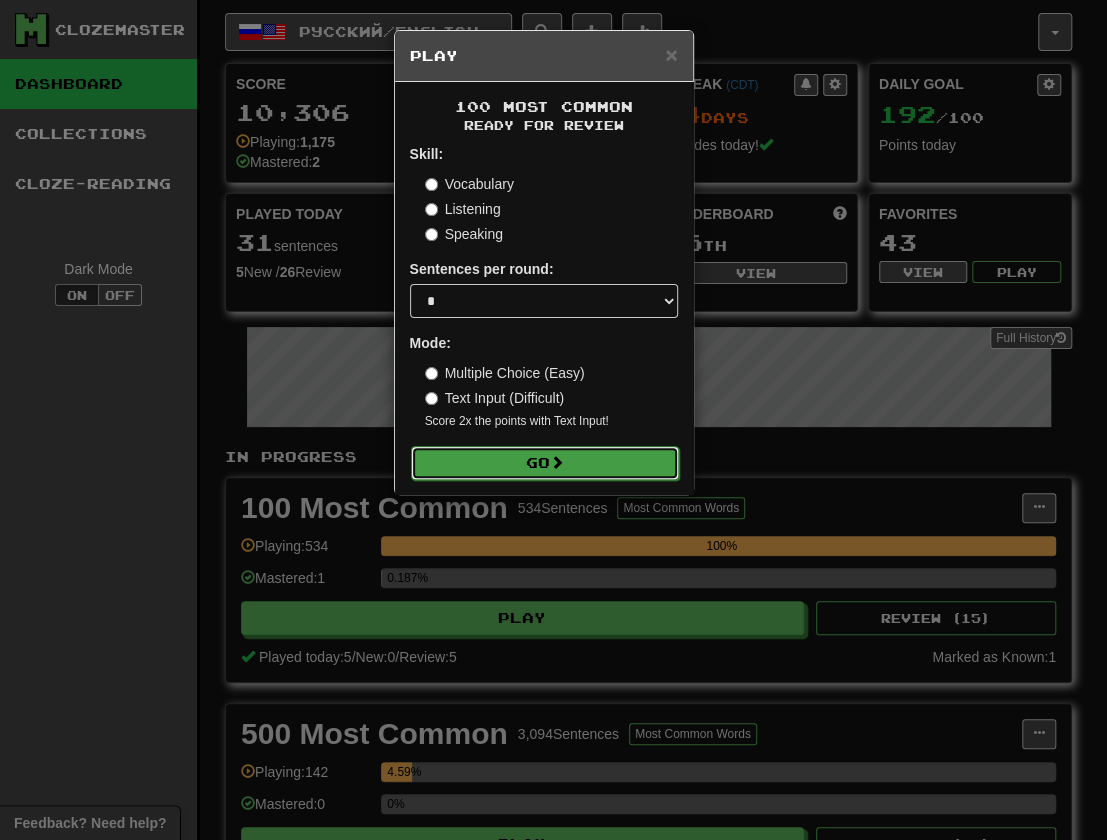 click on "Go" at bounding box center (545, 463) 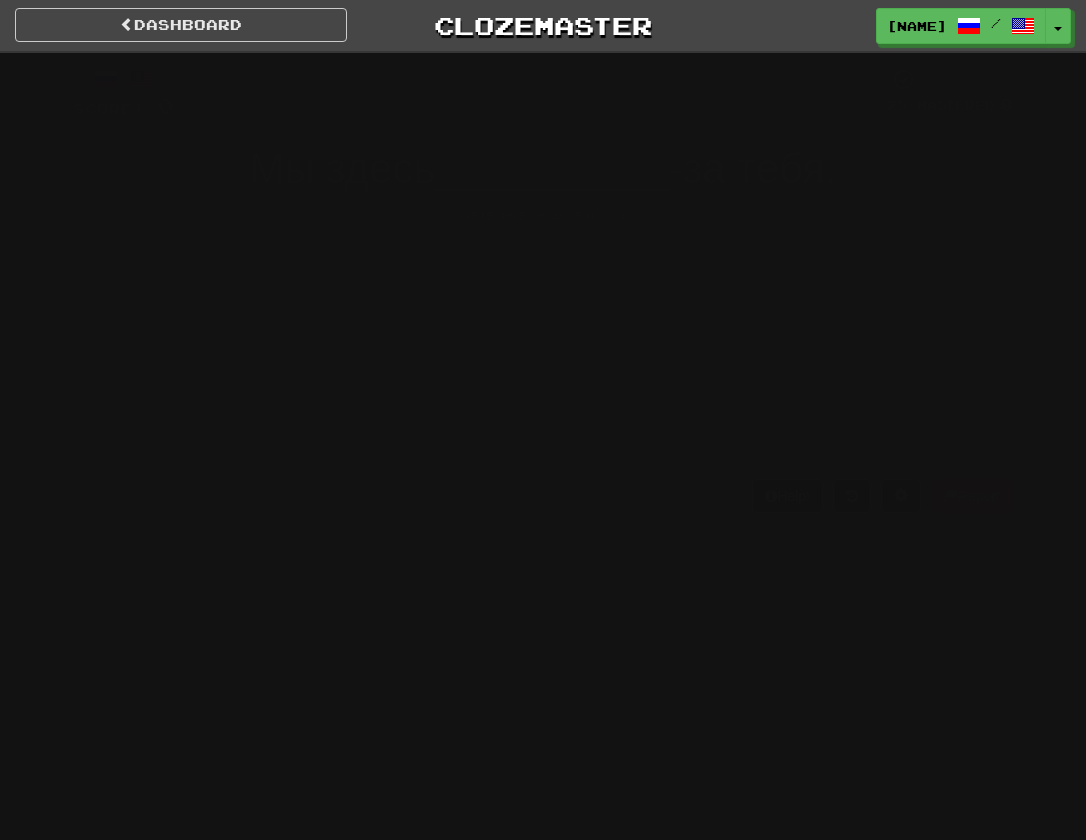 scroll, scrollTop: 0, scrollLeft: 0, axis: both 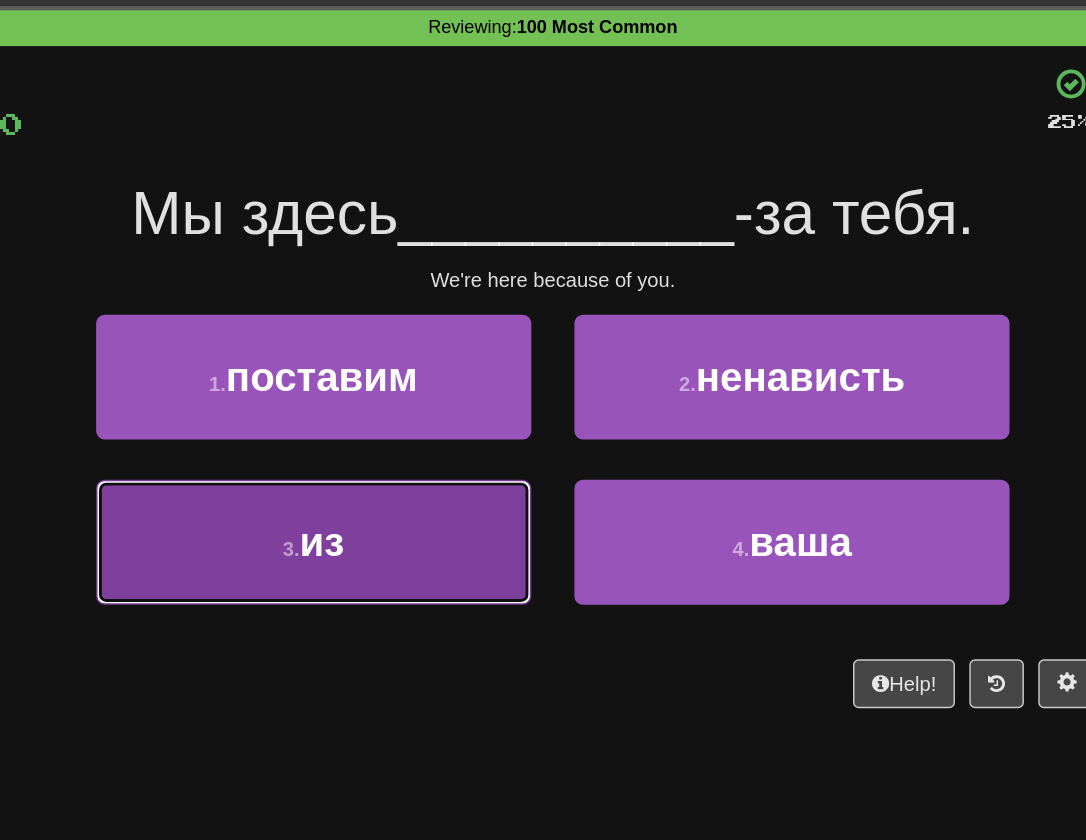 click on "3 .  из" at bounding box center [376, 453] 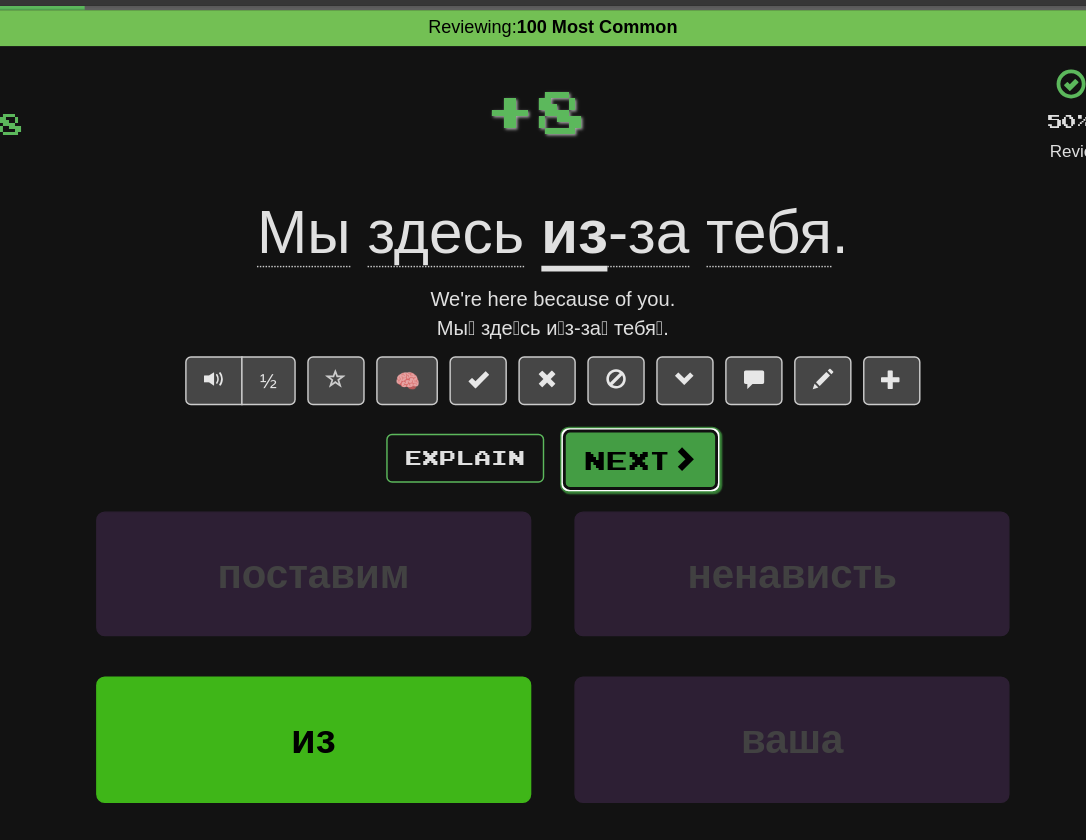 click on "Next" at bounding box center [604, 396] 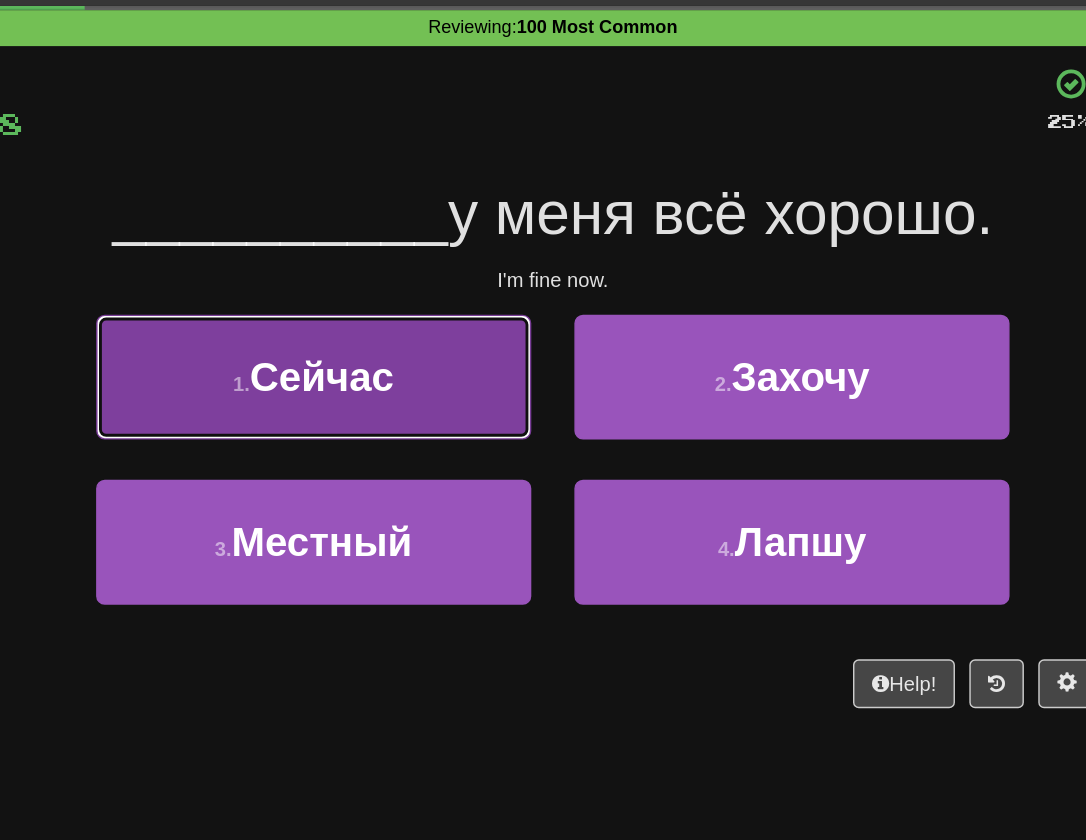 click on "1 .  Сейчас" at bounding box center (376, 338) 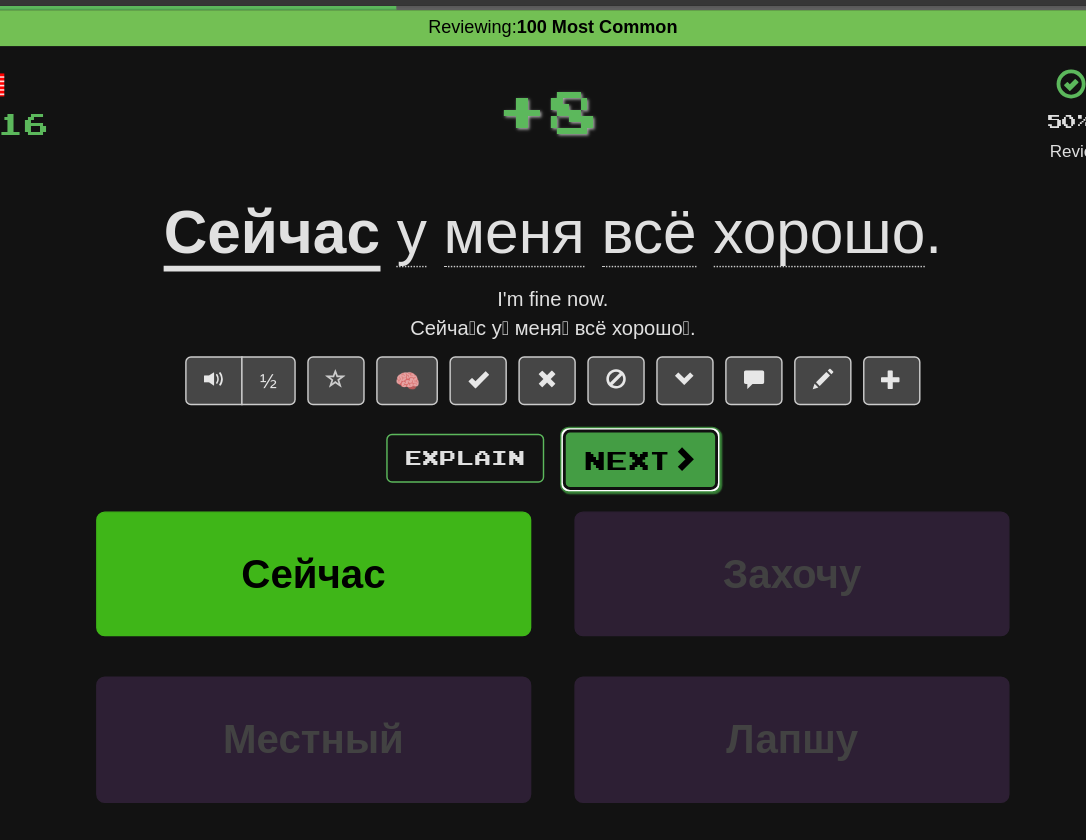 click on "Next" at bounding box center [604, 396] 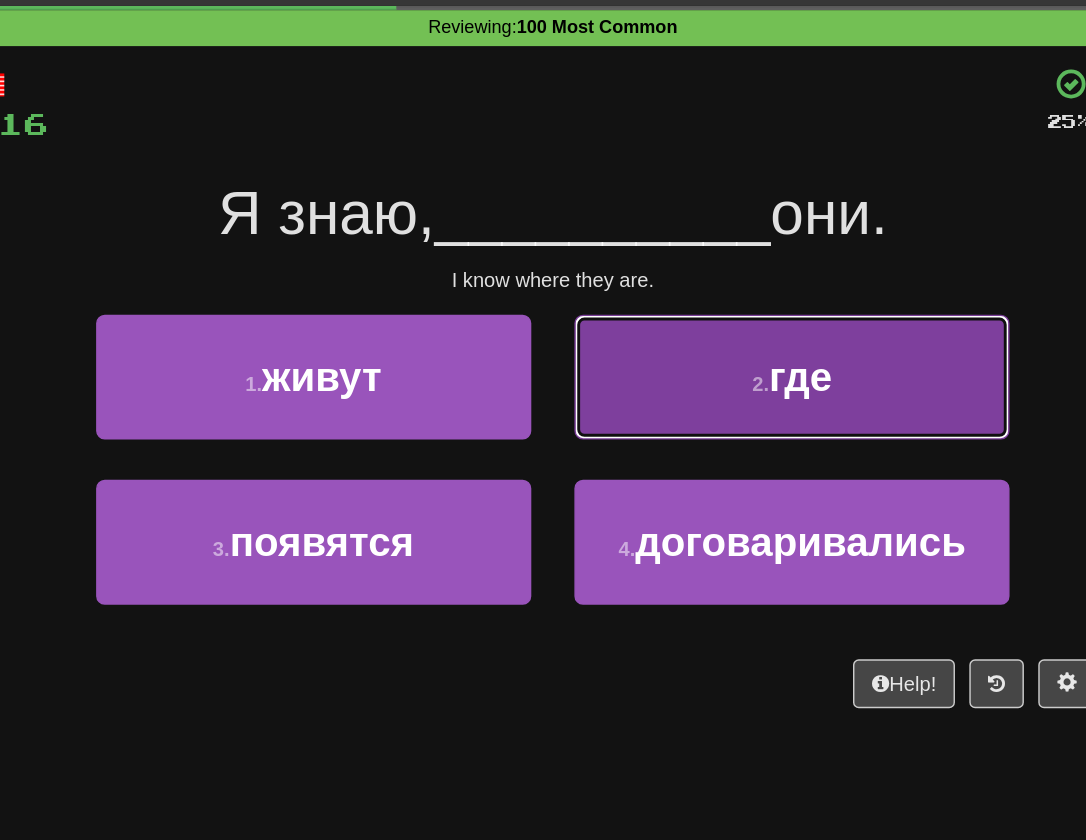 click on "2 .  где" at bounding box center [709, 338] 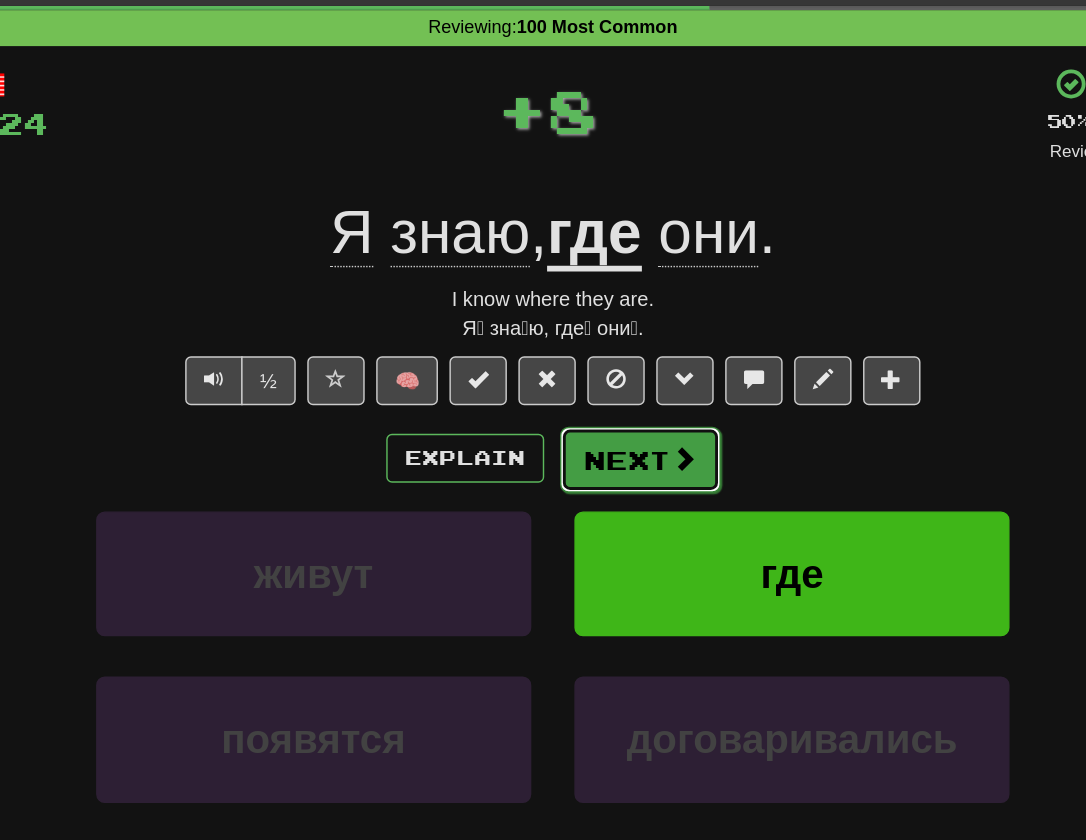 click on "Next" at bounding box center [604, 396] 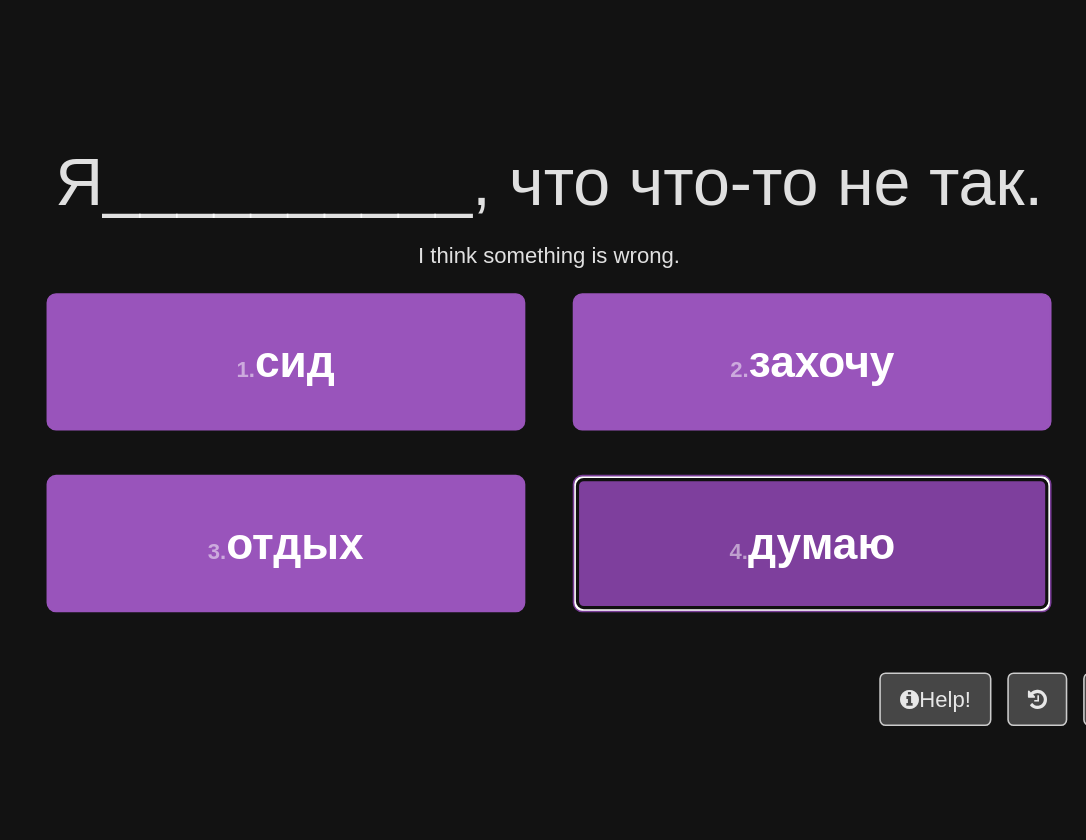click on "4 .  думаю" at bounding box center (709, 453) 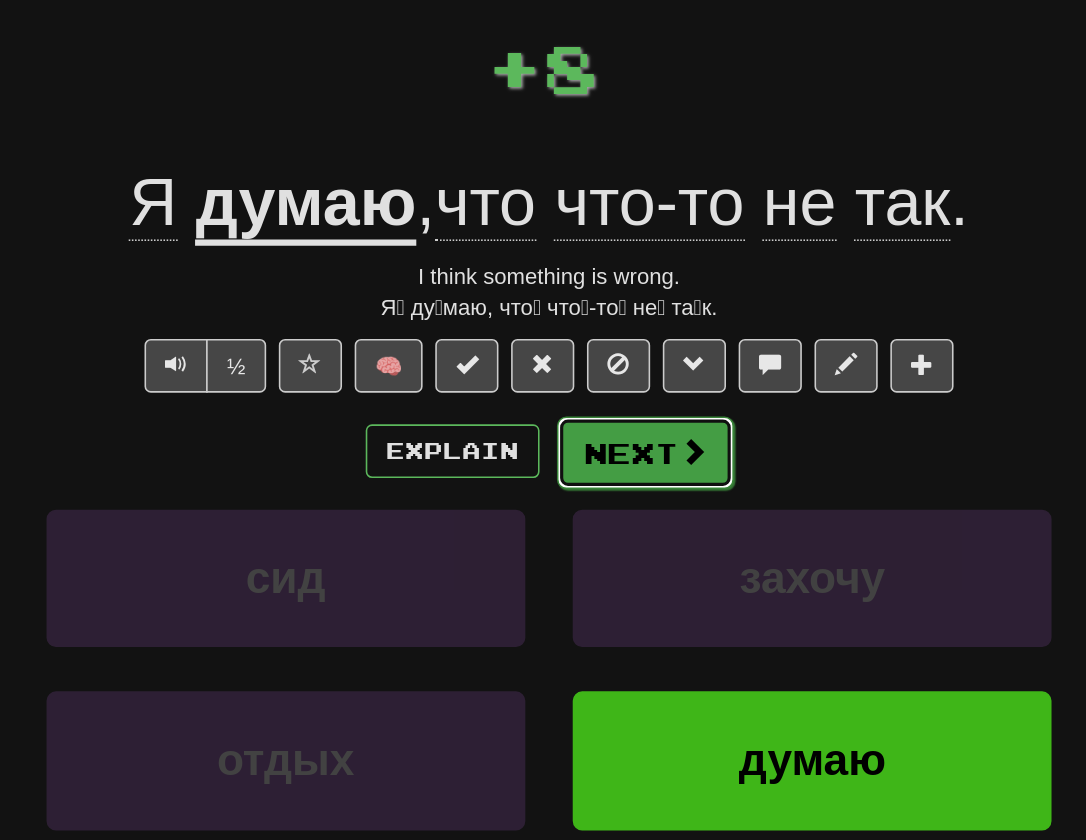 click on "Next" at bounding box center (604, 396) 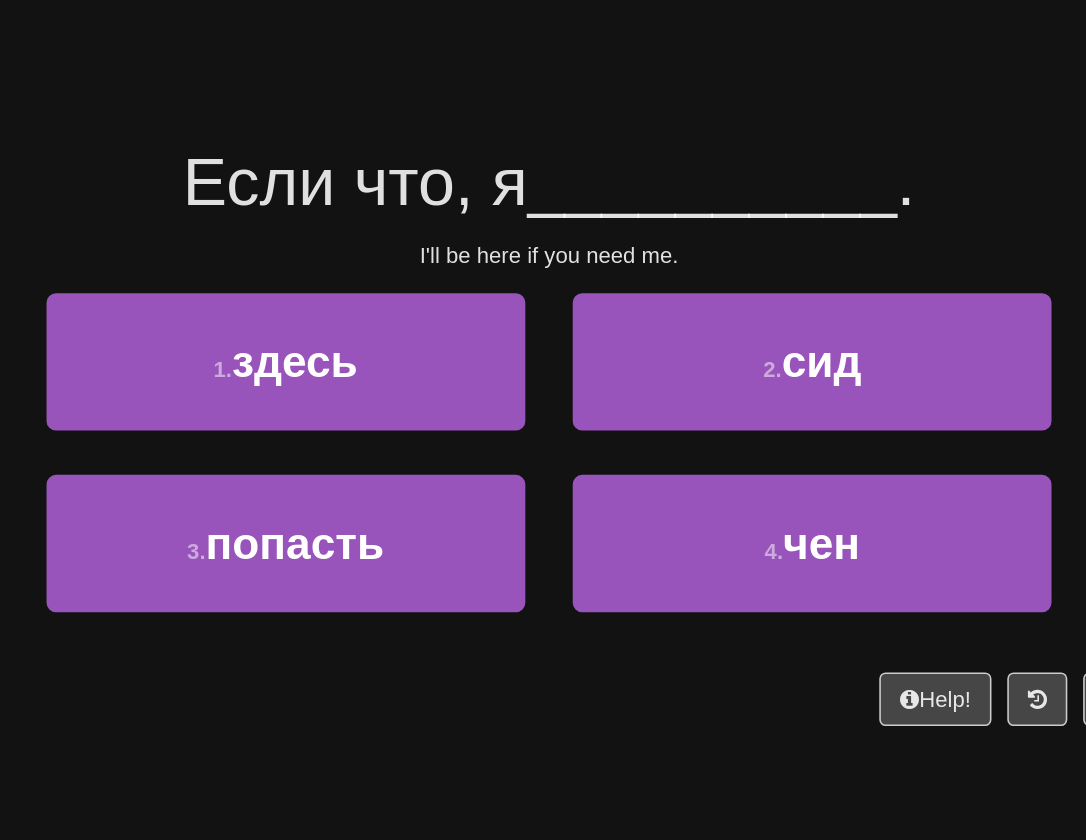 click on "__________" at bounding box center [647, 224] 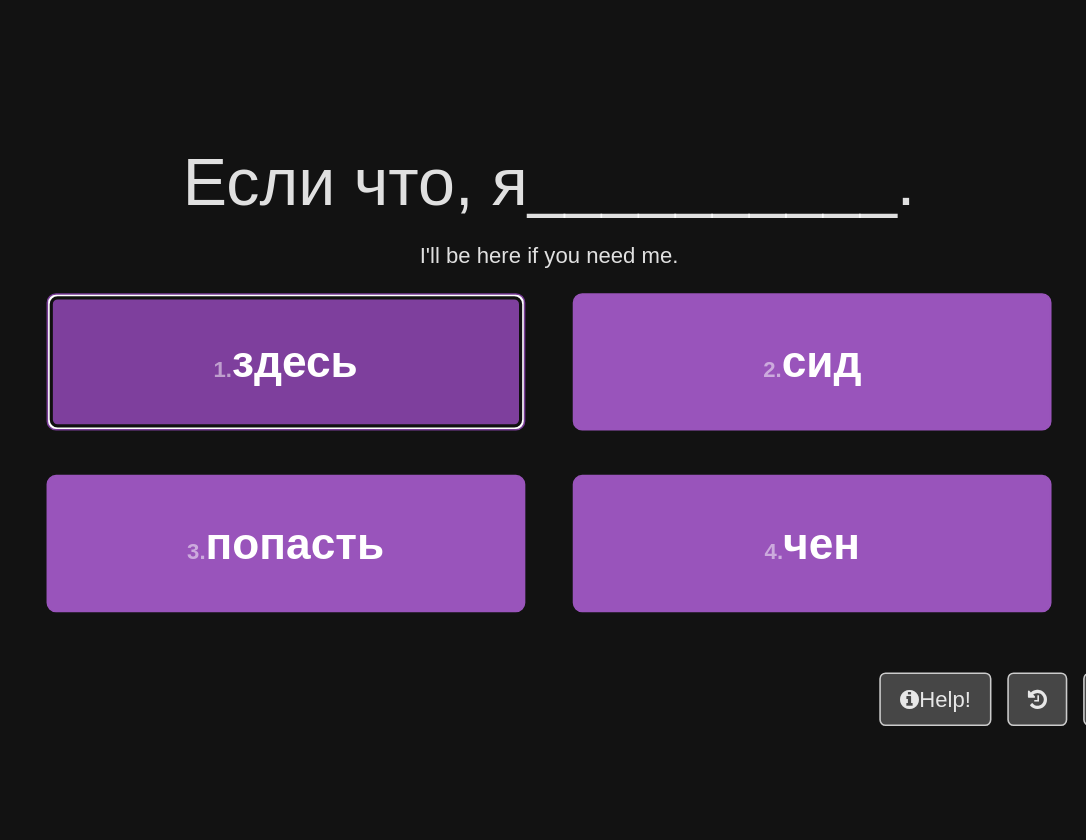 click on "1 .  здесь" at bounding box center [376, 338] 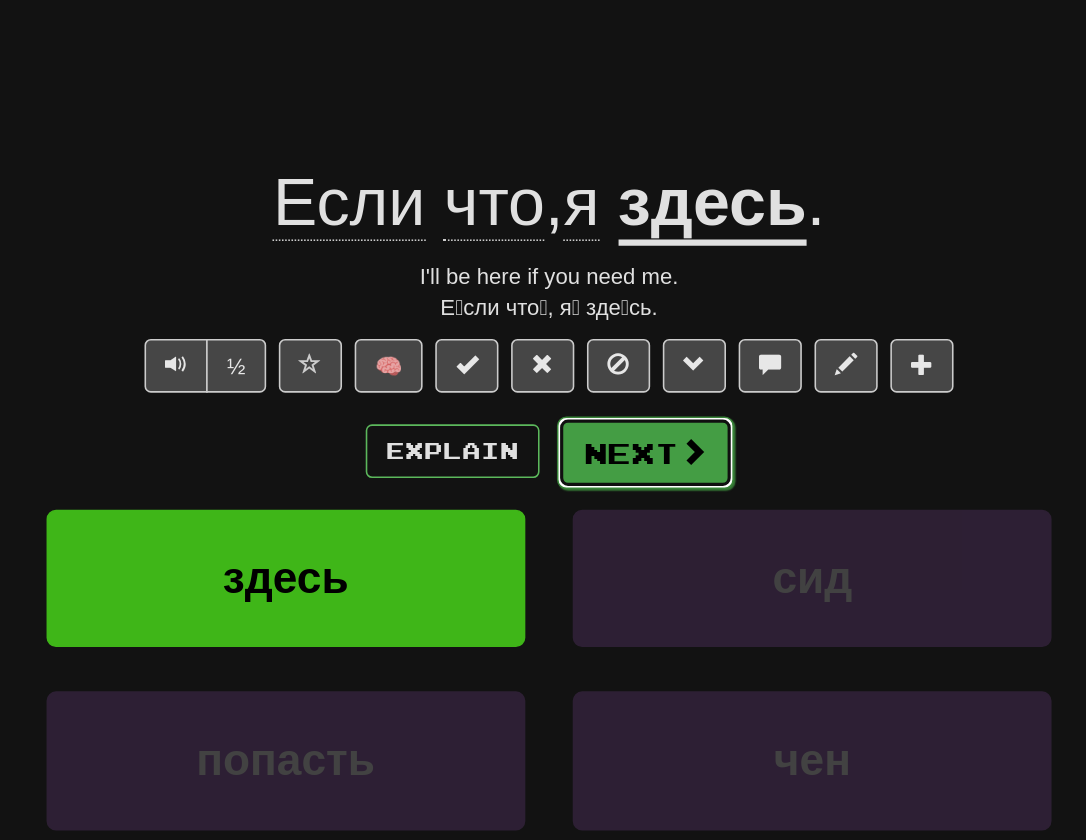 click on "Next" at bounding box center [604, 396] 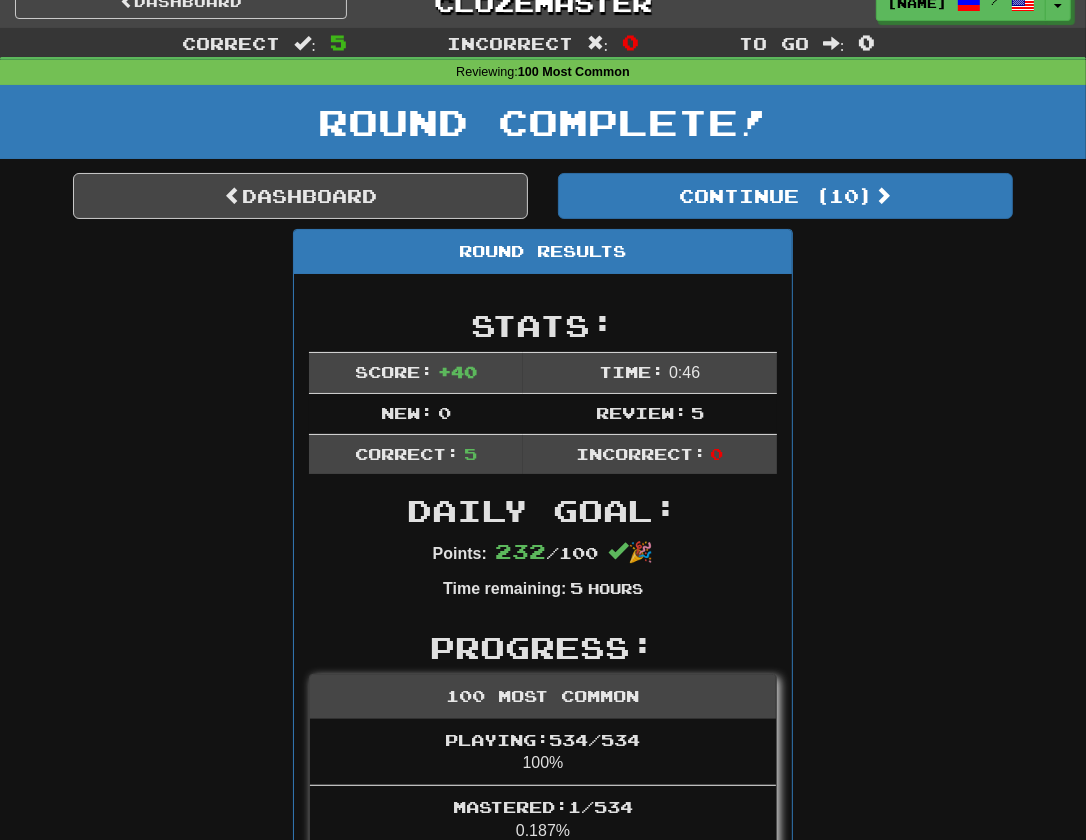 scroll, scrollTop: 21, scrollLeft: 0, axis: vertical 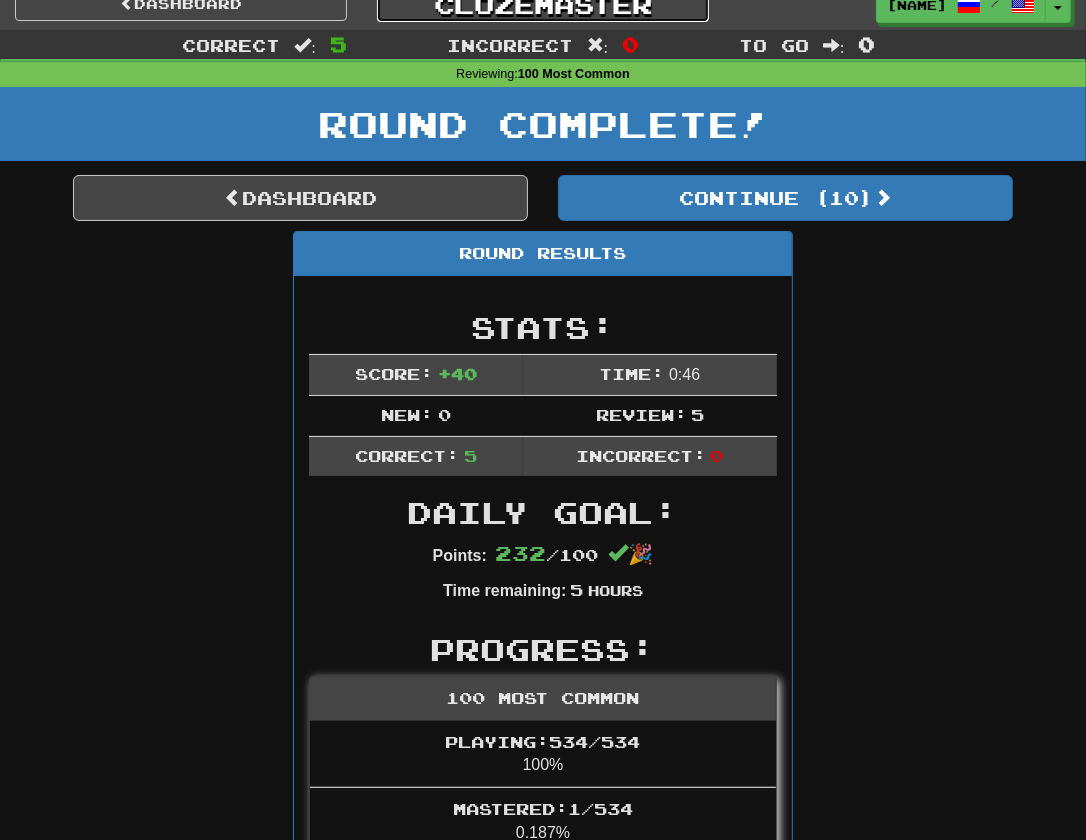 click on "Clozemaster" at bounding box center [543, 4] 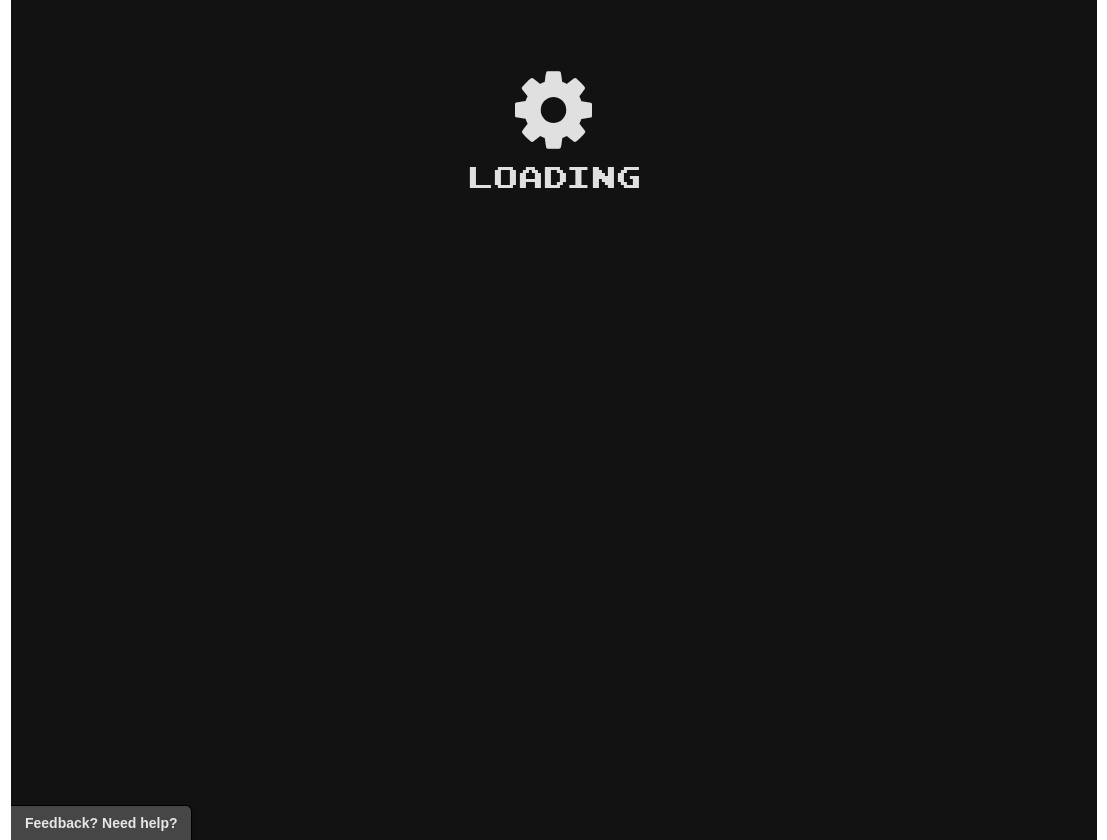 scroll, scrollTop: 0, scrollLeft: 0, axis: both 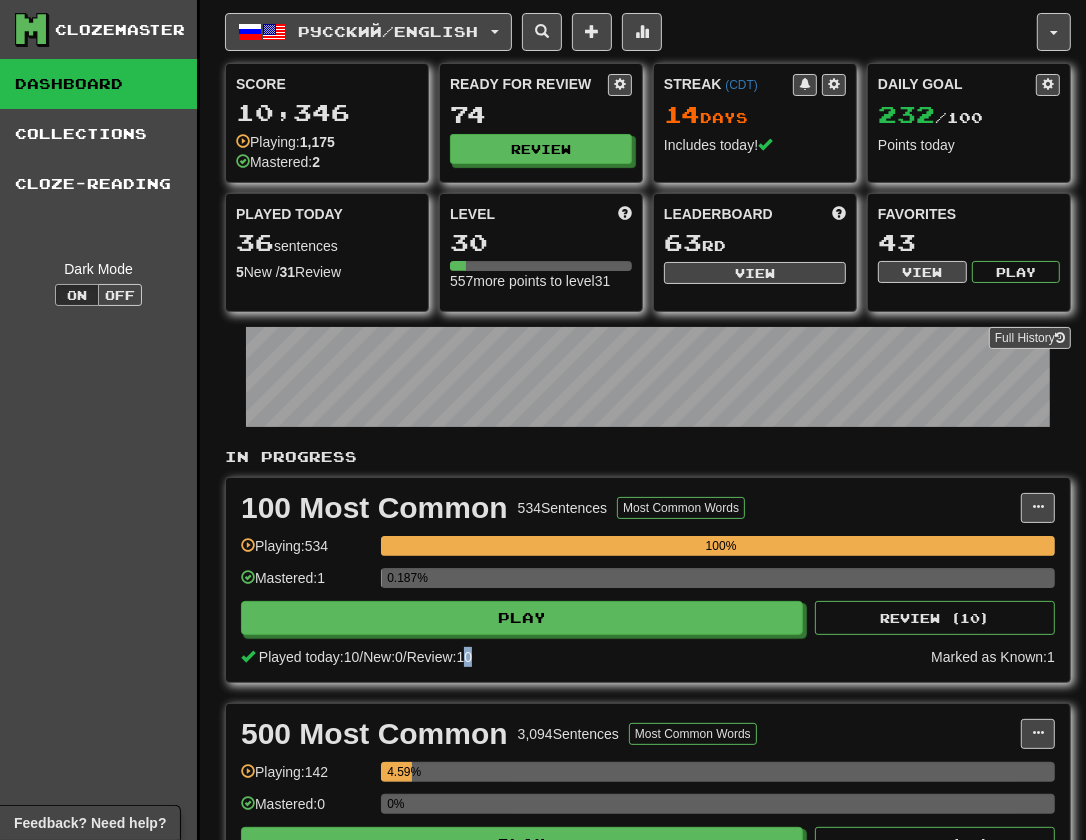 click on "100 Most Common 534  Sentences Most Common Words Manage Sentences Unpin from Dashboard  Playing:  534 100%  Mastered:  1 0.187% Play Review ( 10 )   Played today:  10  /  New:  0  /  Review:  10 Marked as Known:  1" at bounding box center [648, 580] 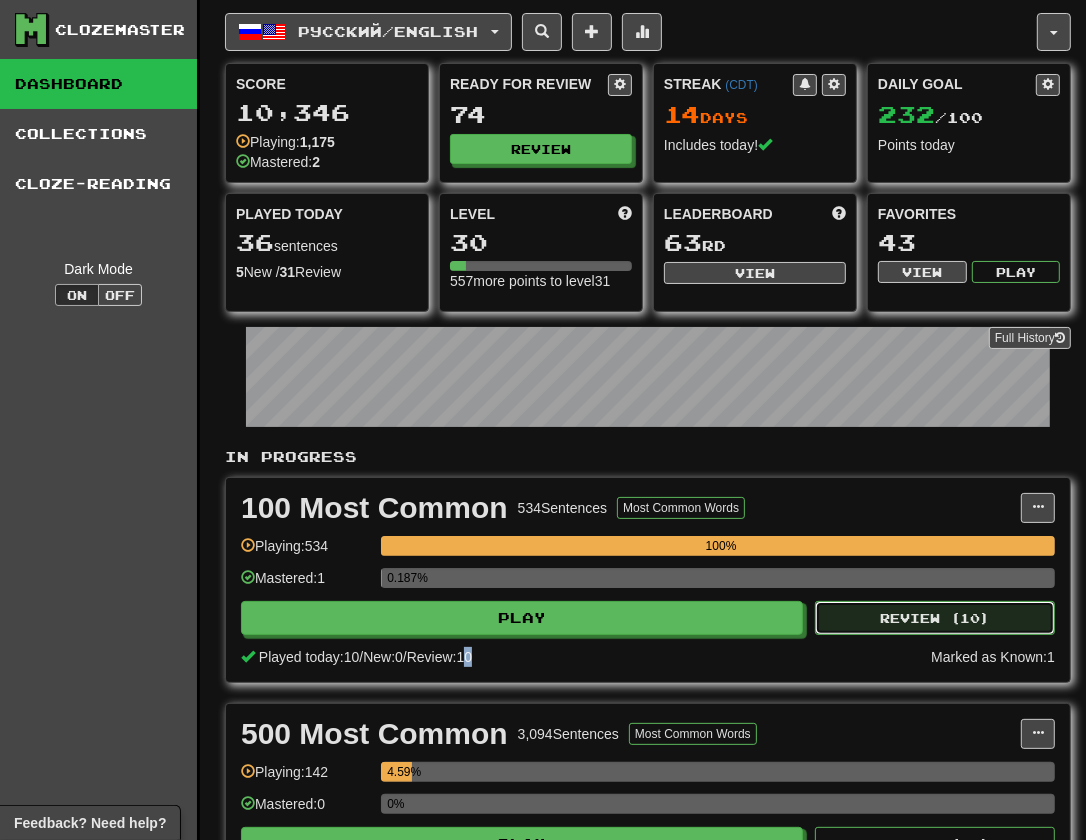 click on "Review ( 10 )" at bounding box center [935, 618] 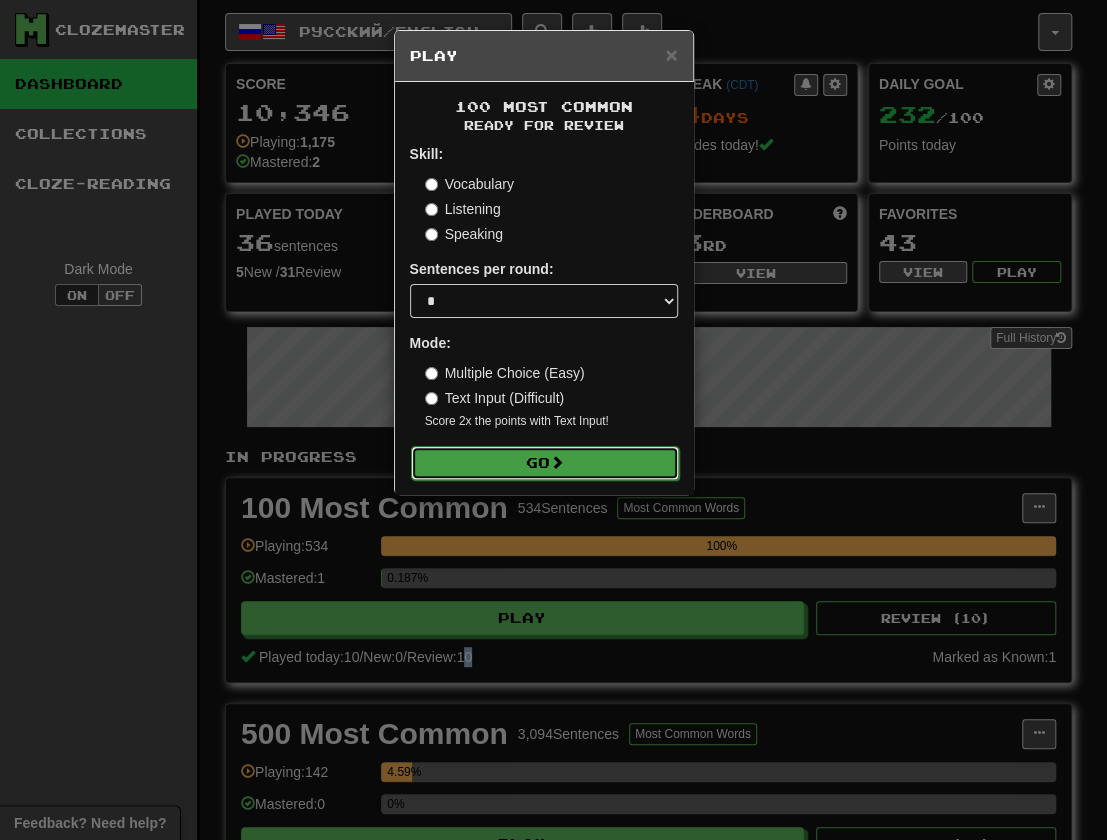 click on "Go" at bounding box center [545, 463] 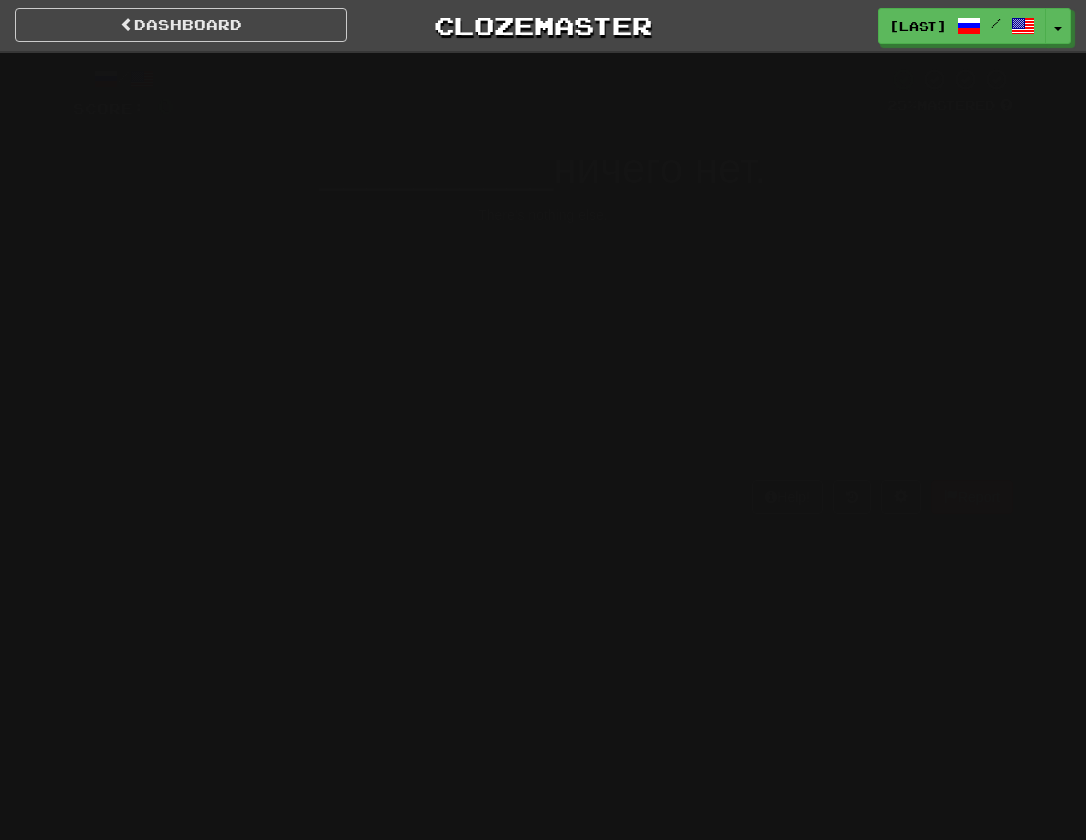 scroll, scrollTop: 0, scrollLeft: 0, axis: both 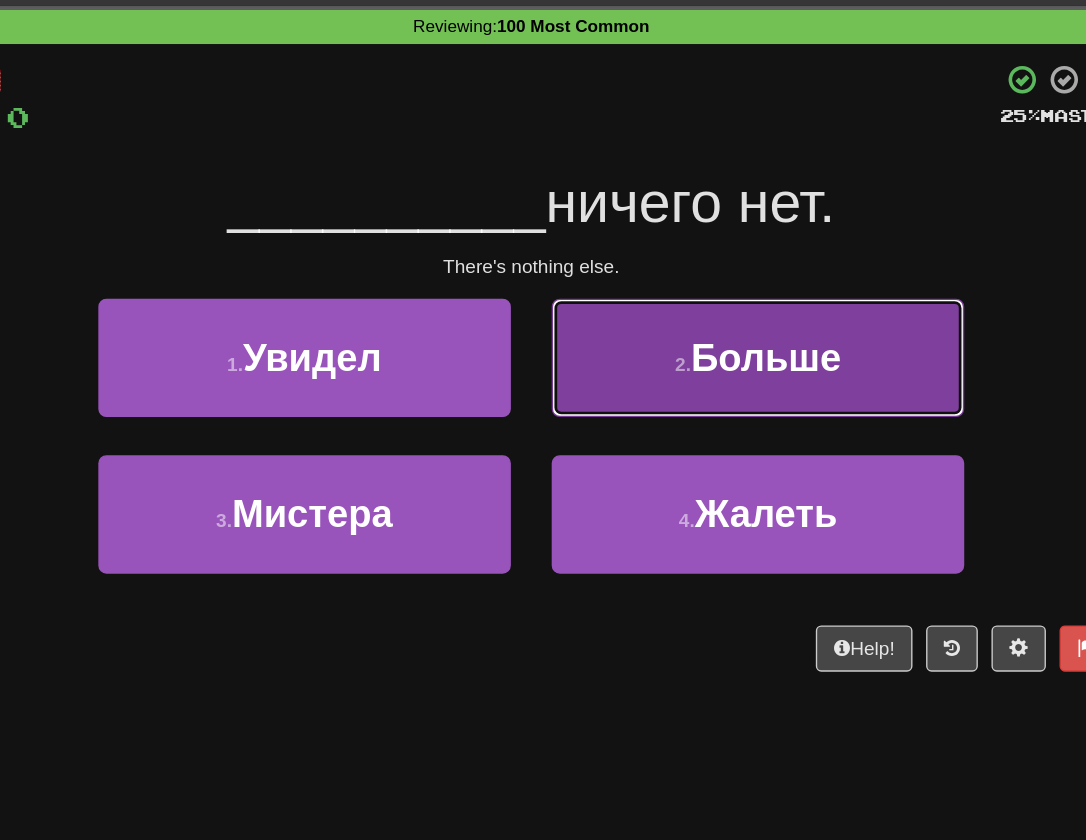 click on "2 .  Больше" at bounding box center [709, 338] 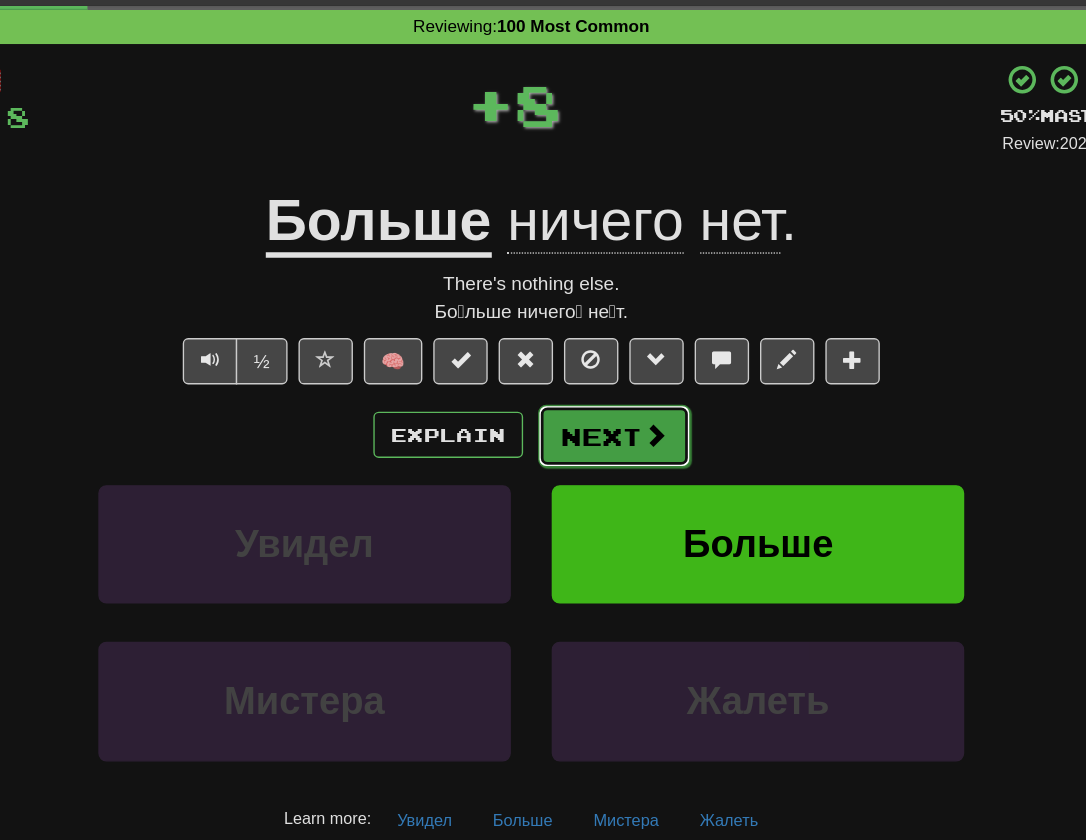 click on "Next" at bounding box center (604, 396) 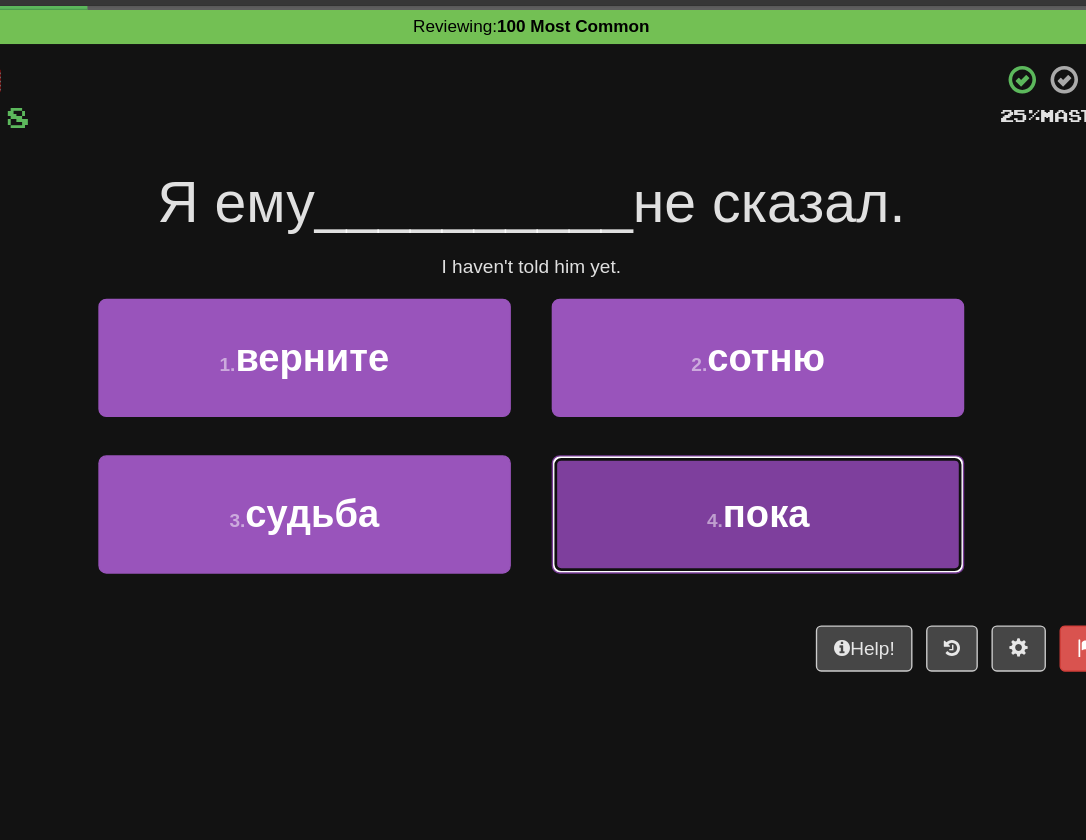 click on "4 .  пока" at bounding box center [709, 453] 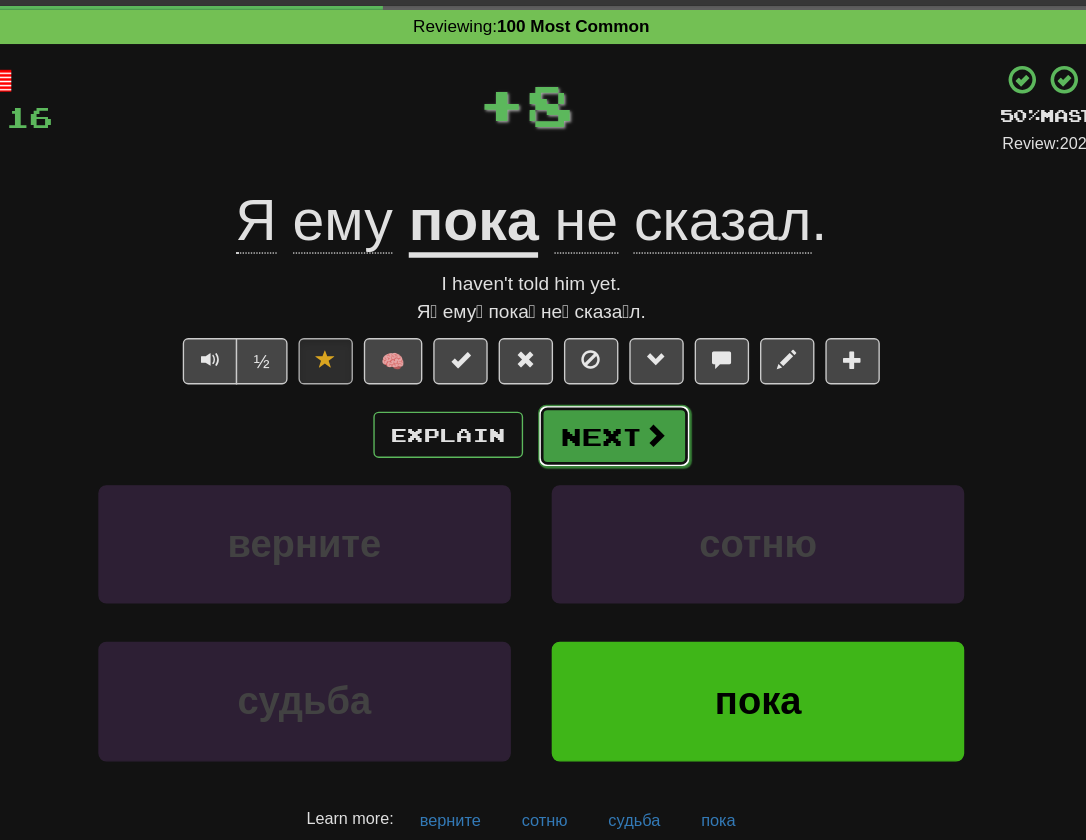 click on "Next" at bounding box center [604, 396] 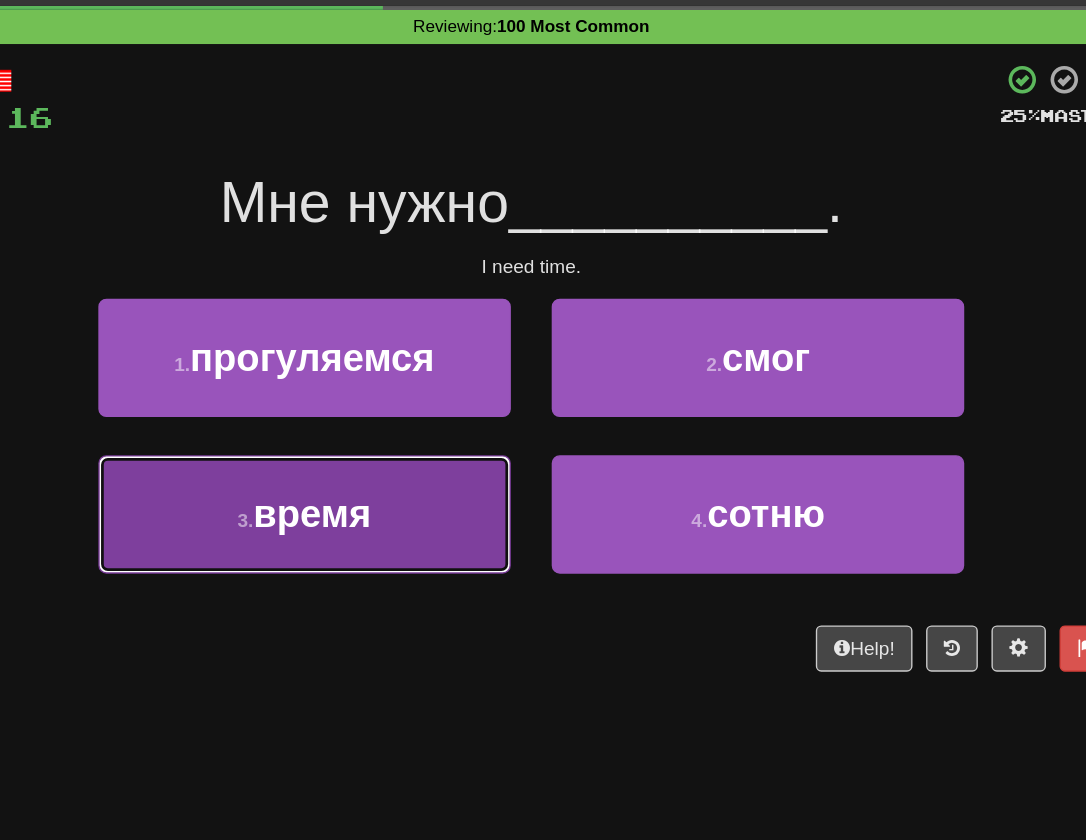click on "3 .  время" at bounding box center (376, 453) 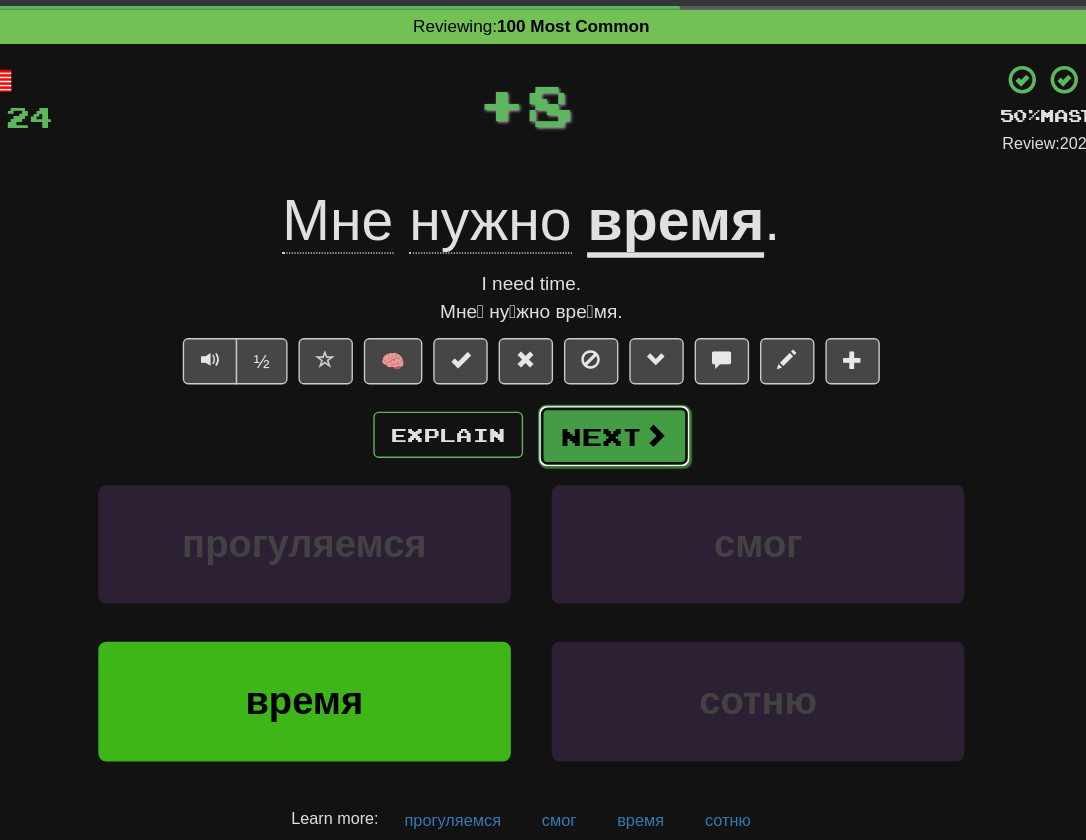 click on "Next" at bounding box center (604, 396) 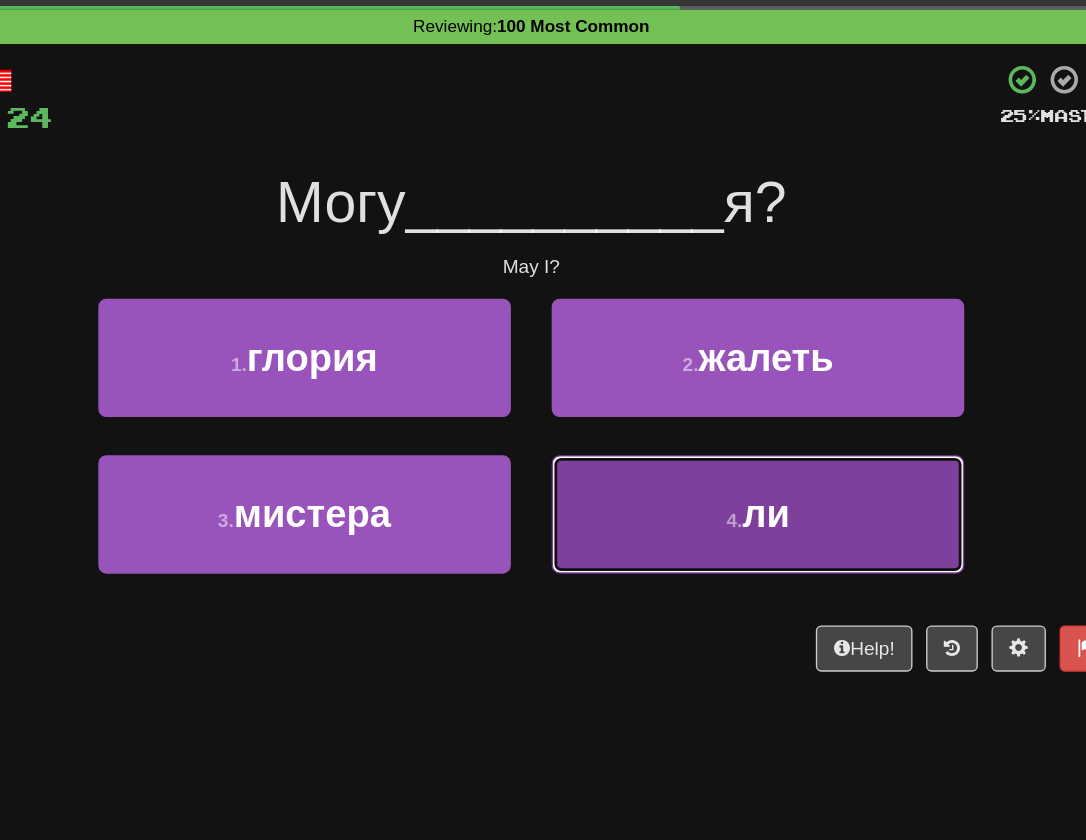 click on "4 .  ли" at bounding box center [709, 453] 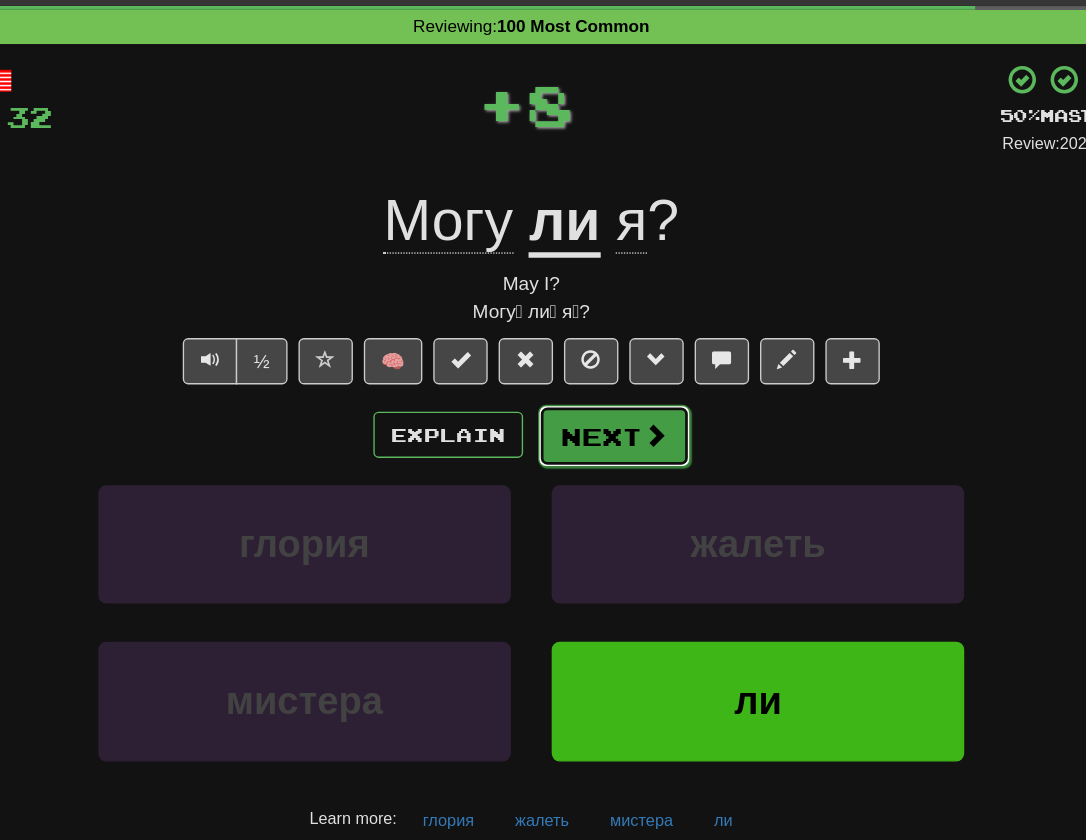 click on "Next" at bounding box center [604, 396] 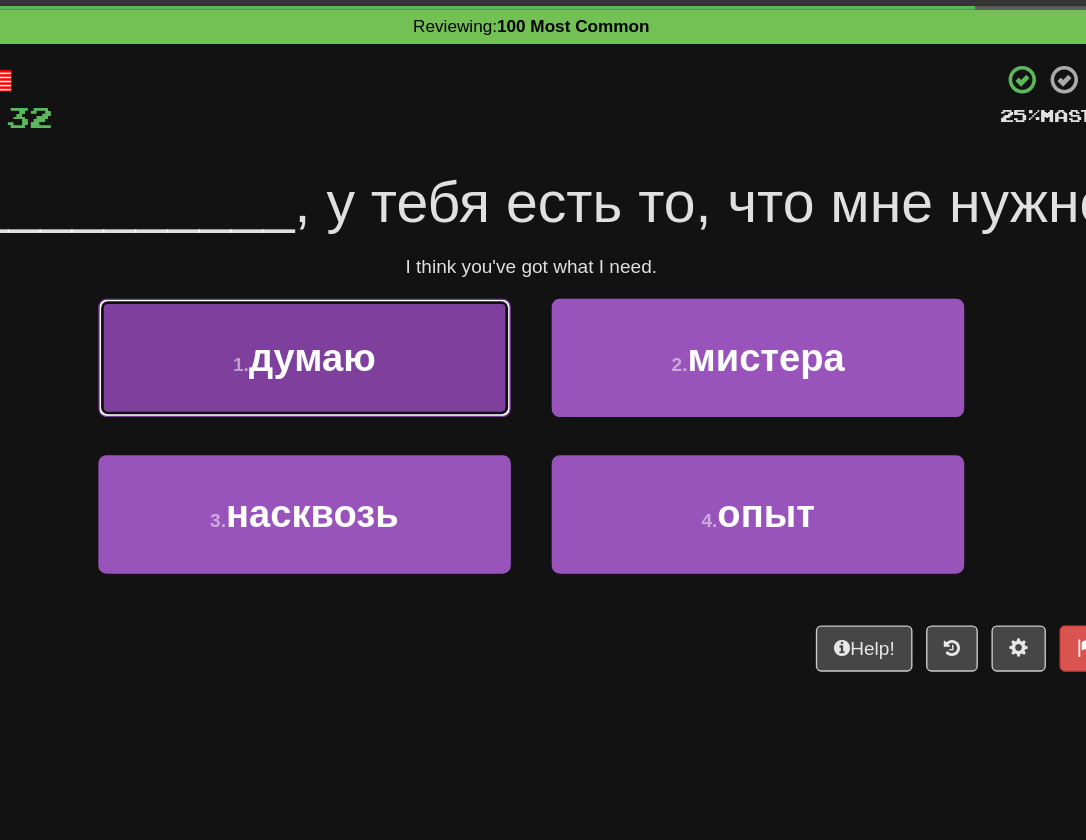 click on "1 .  думаю" at bounding box center (376, 338) 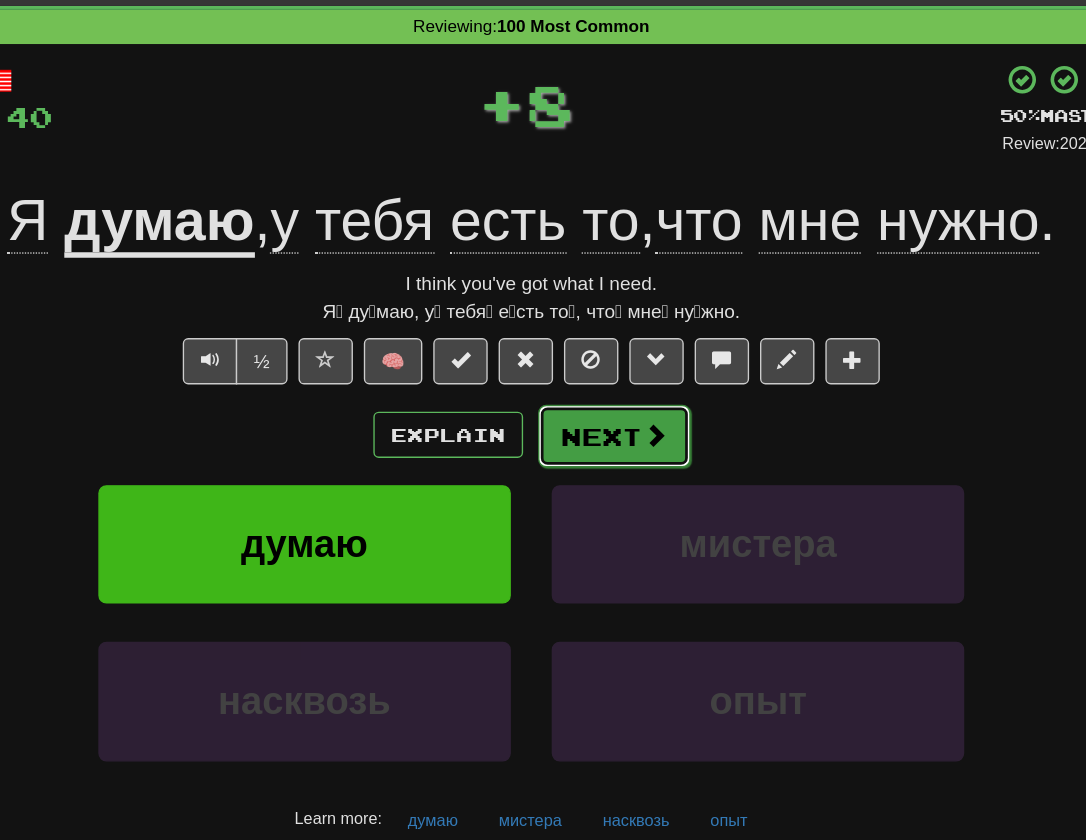 click on "Next" at bounding box center (604, 396) 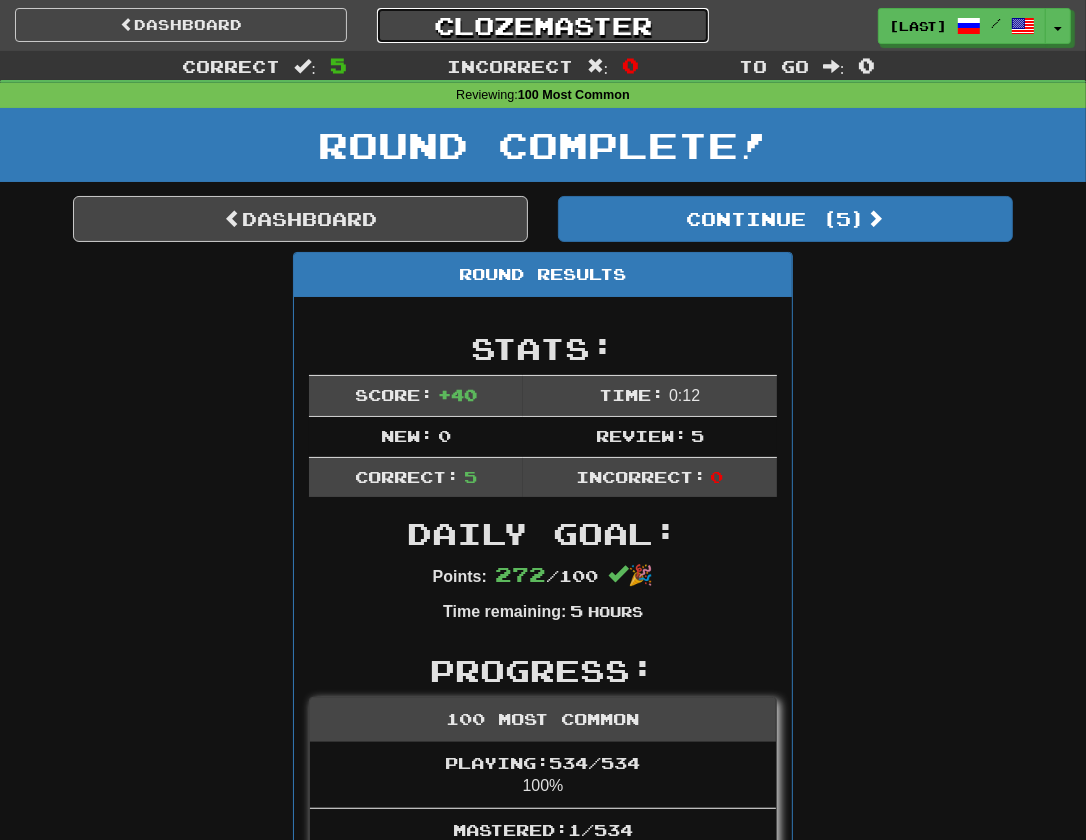click on "Clozemaster" at bounding box center [543, 25] 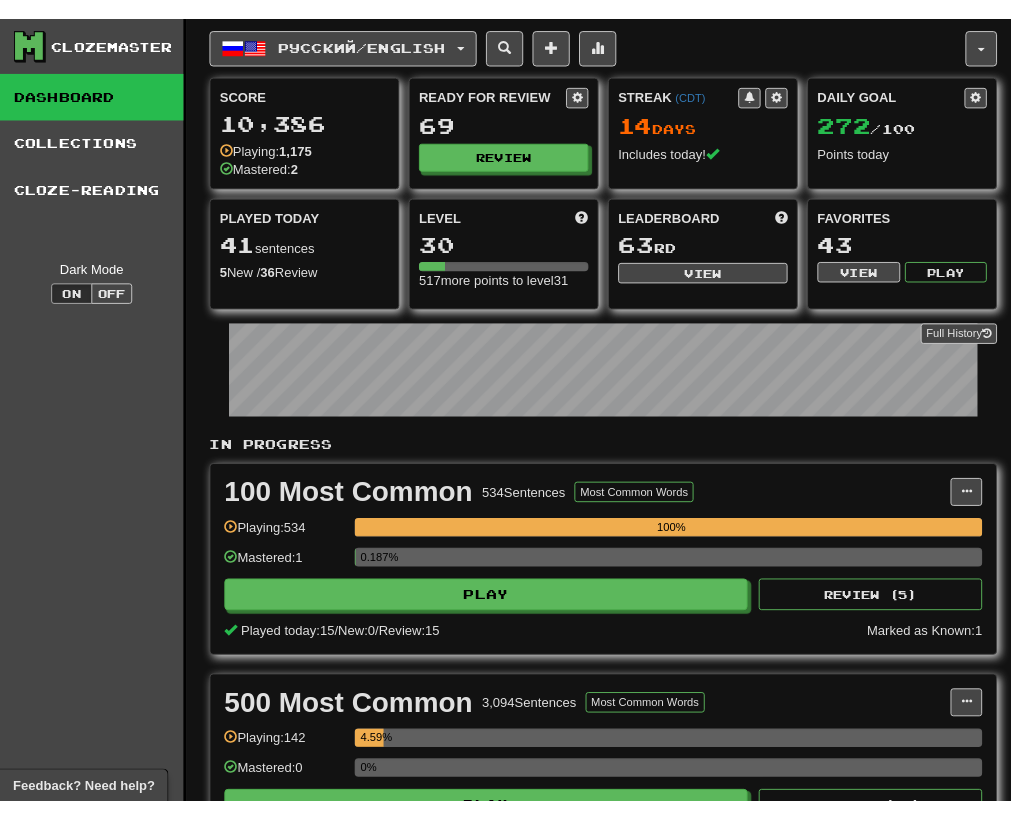 scroll, scrollTop: 0, scrollLeft: 0, axis: both 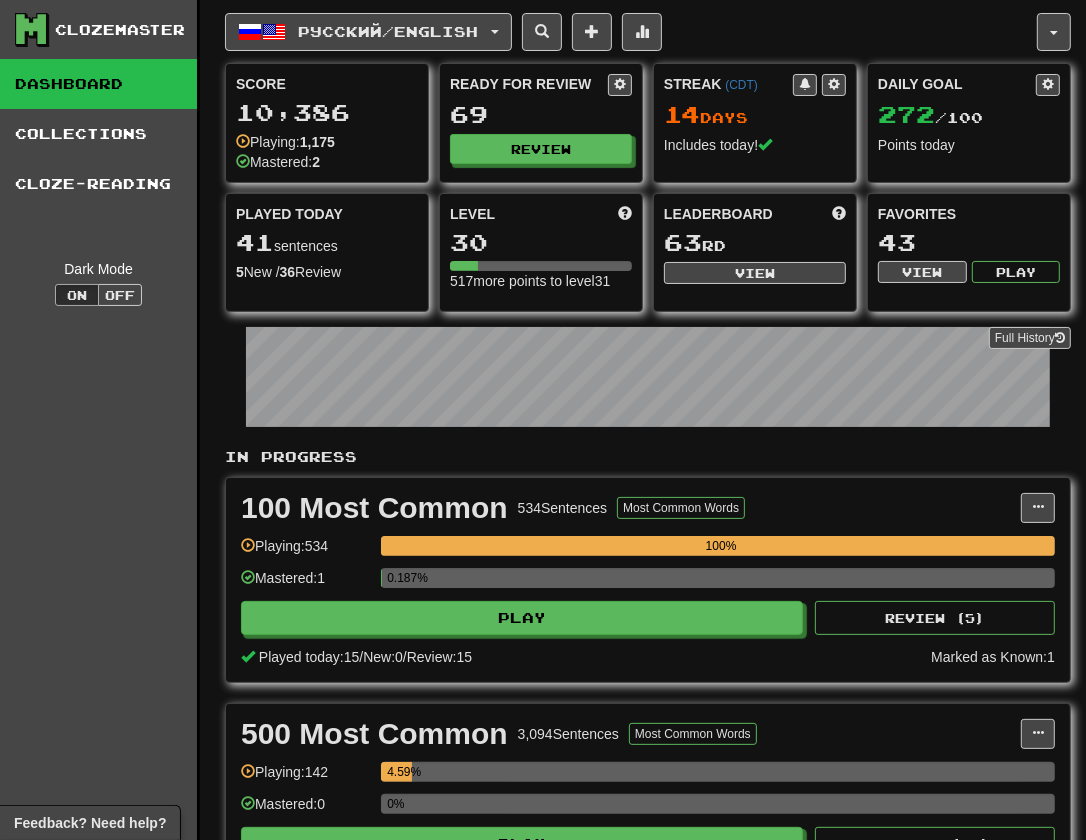 click on "Played Today 41  sentences 5  New /  36  Review Full History" at bounding box center [327, 243] 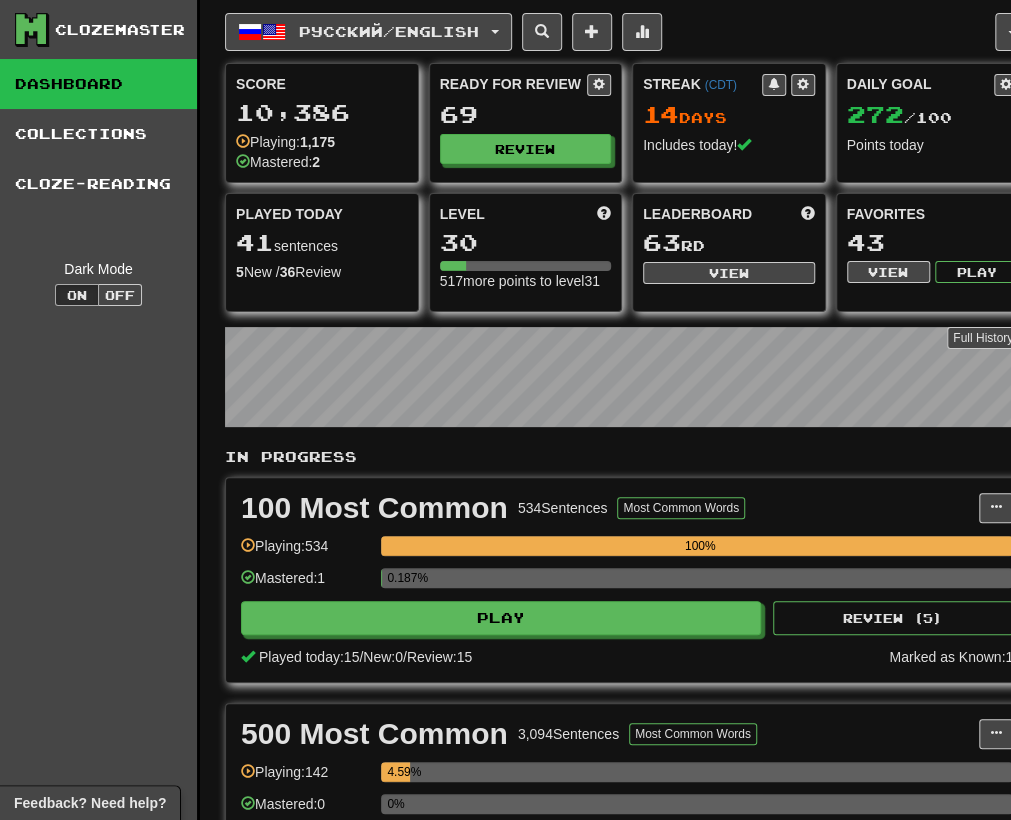 scroll, scrollTop: 0, scrollLeft: 33, axis: horizontal 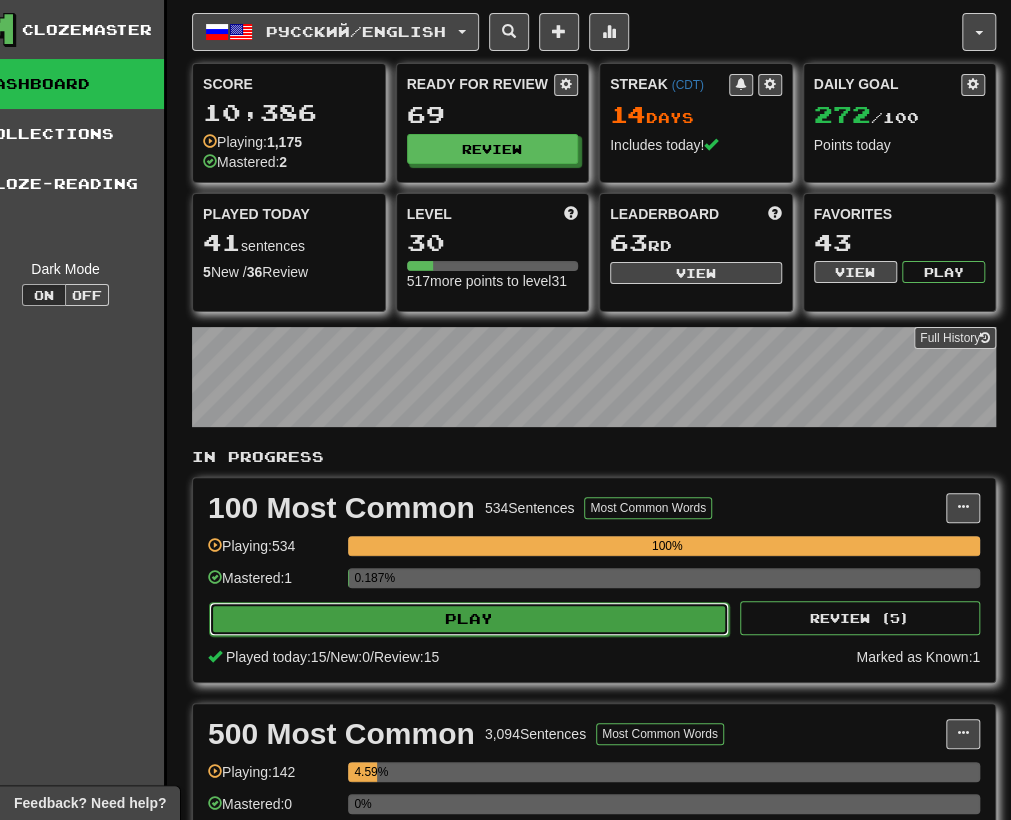 click on "Play" at bounding box center [469, 619] 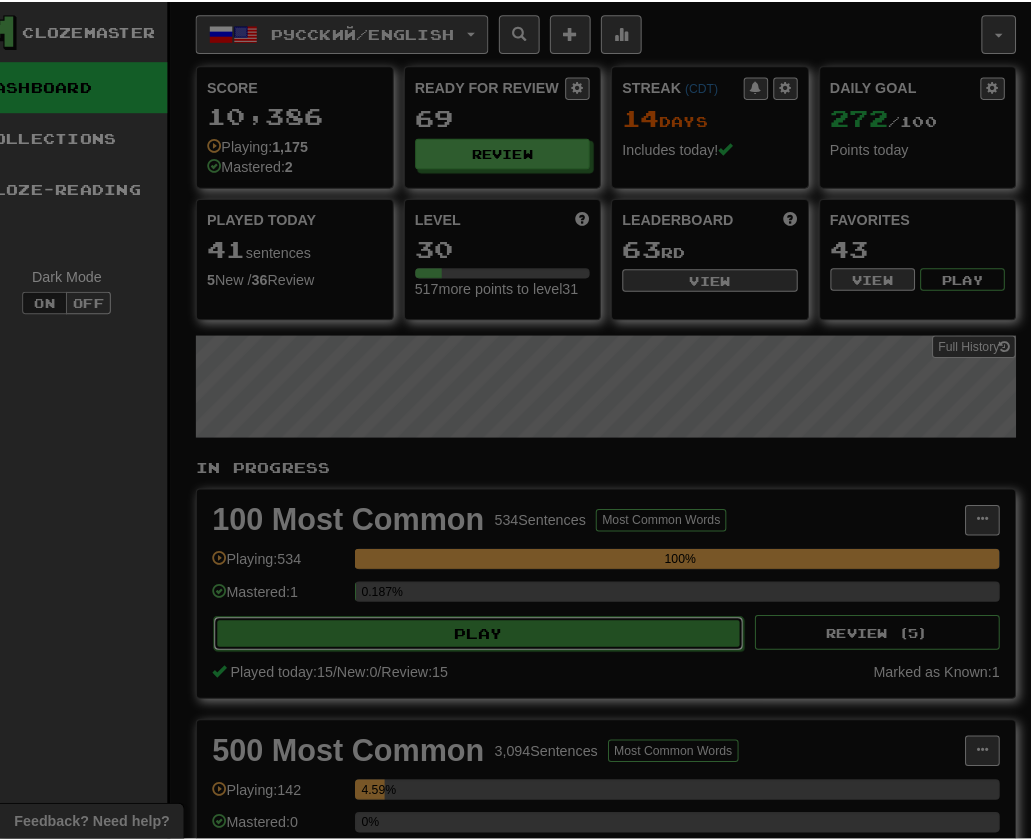 scroll, scrollTop: 0, scrollLeft: 13, axis: horizontal 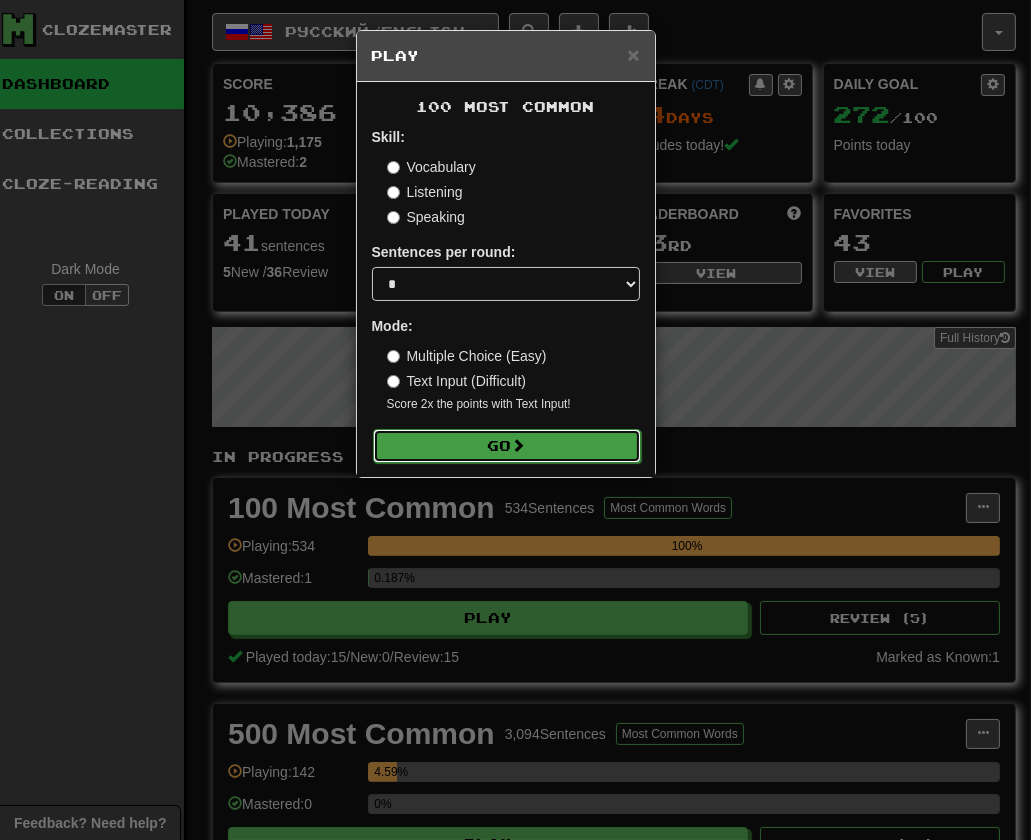 click on "Go" at bounding box center (507, 446) 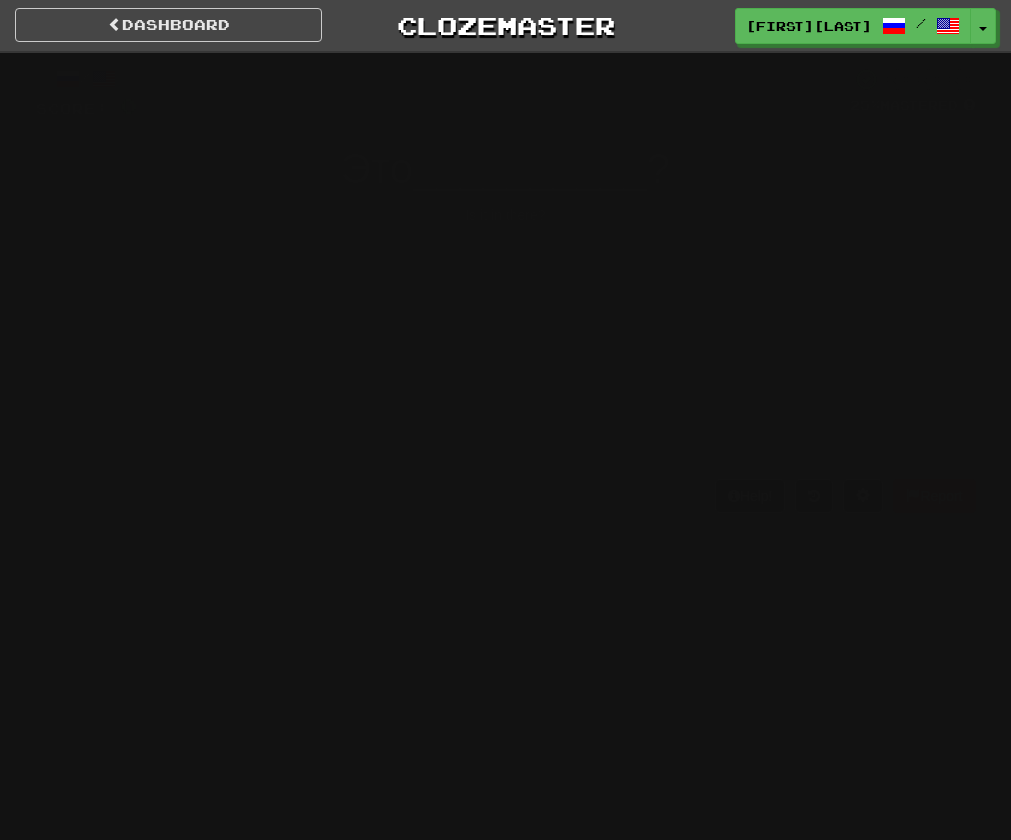 scroll, scrollTop: 0, scrollLeft: 0, axis: both 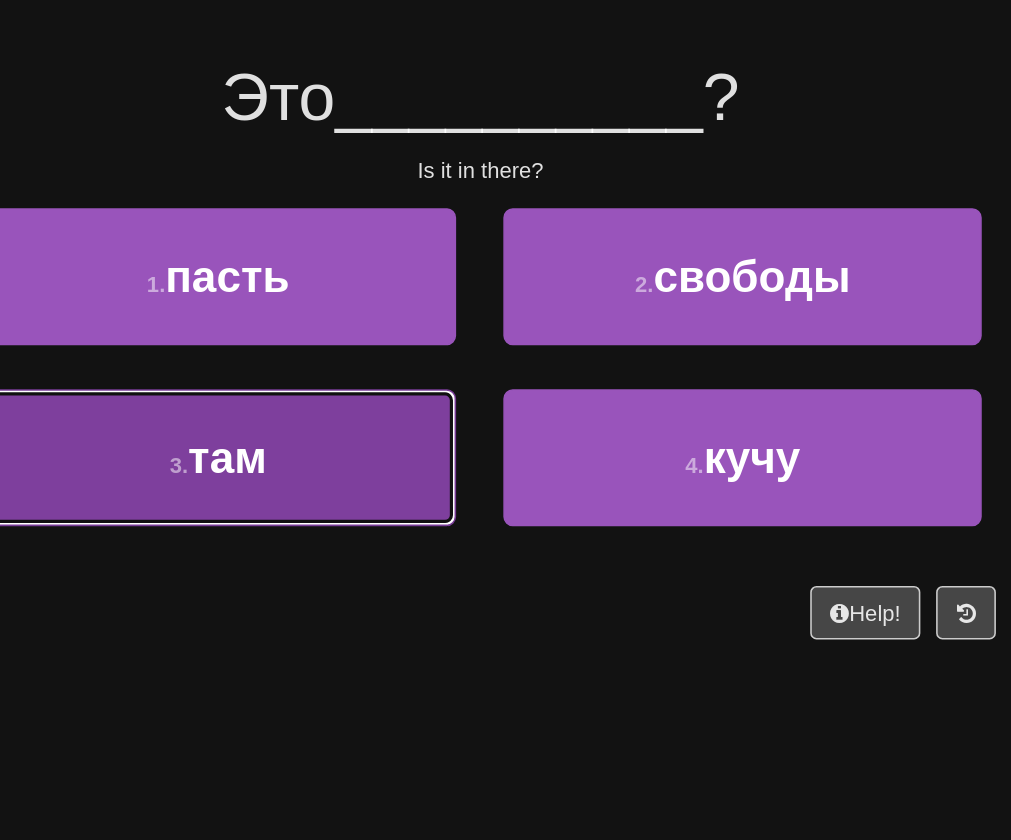 click on "3 .  там" at bounding box center [338, 453] 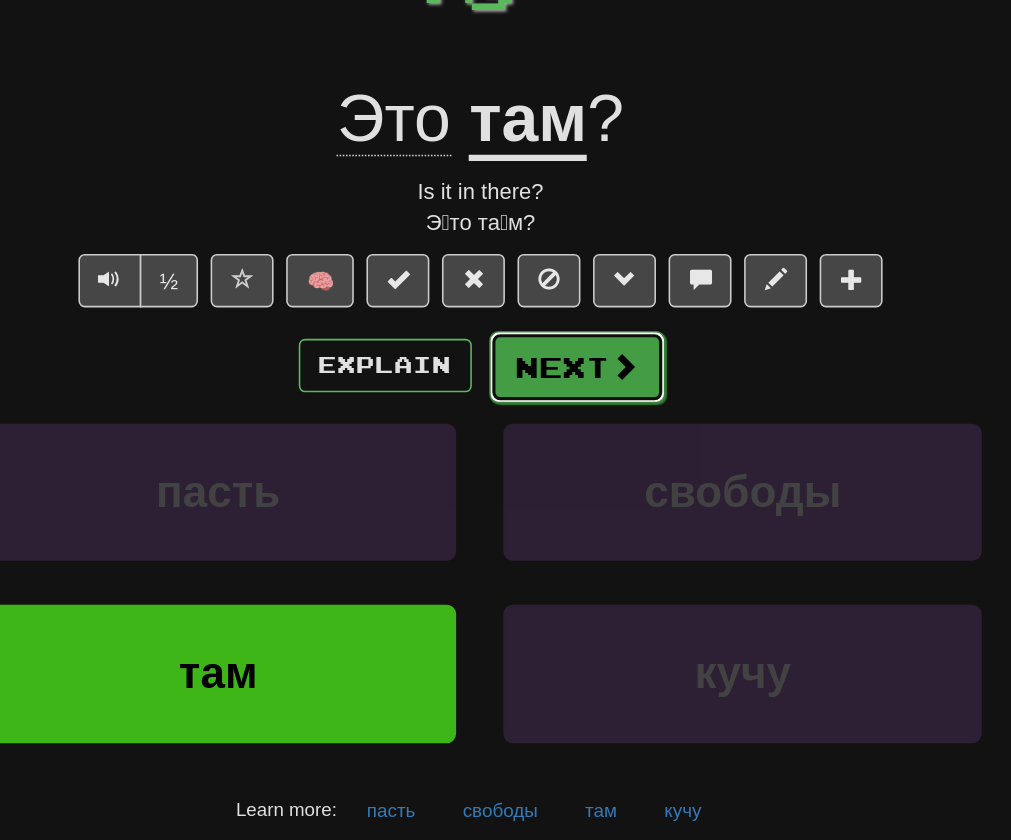 click on "Next" at bounding box center [567, 396] 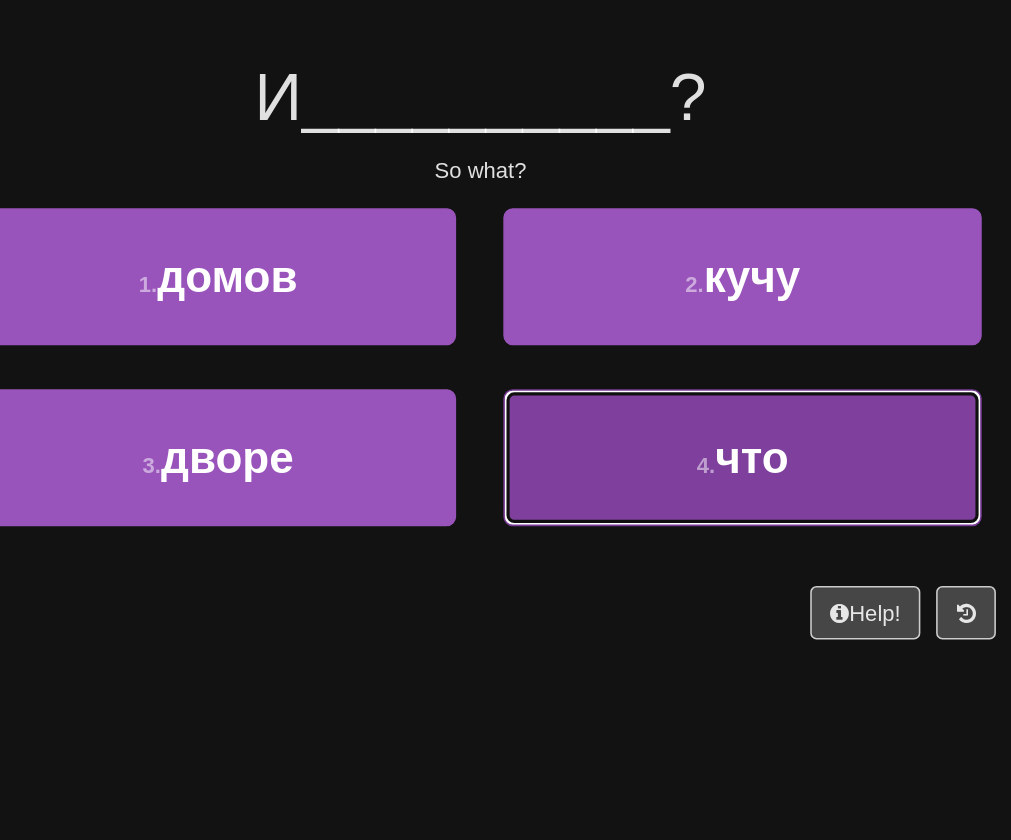 click on "4 .  что" at bounding box center [671, 453] 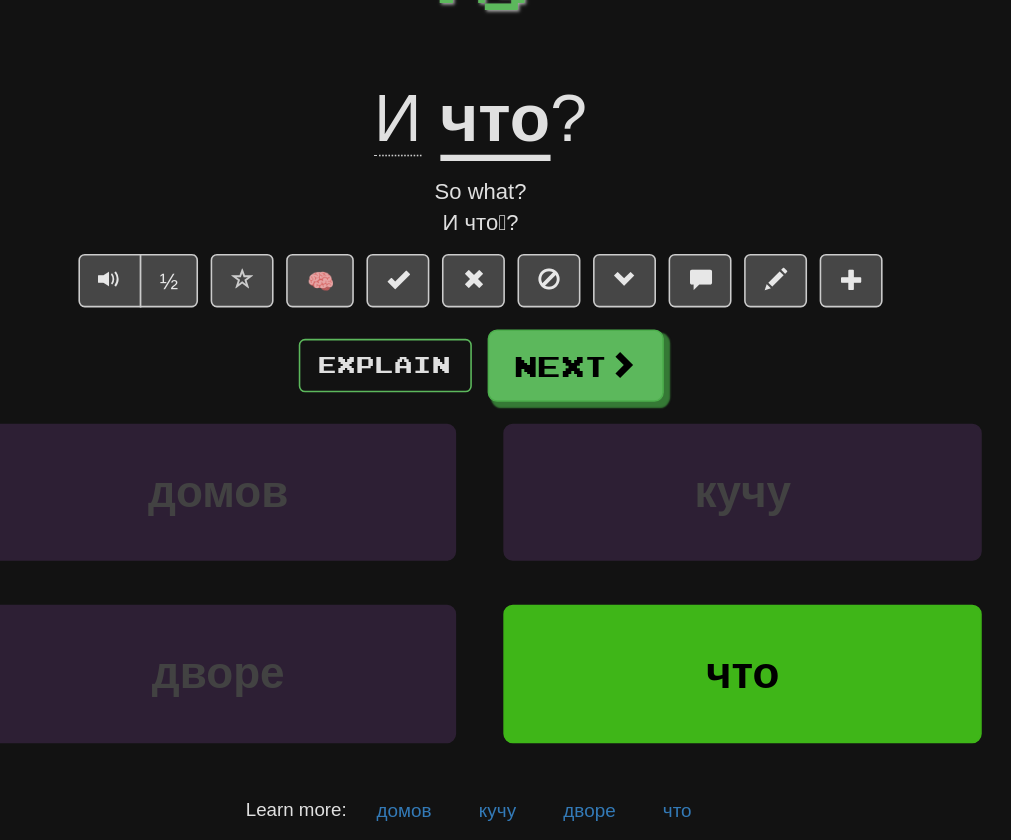 click on "Explain Next домов кучу дворе что Learn more: домов кучу дворе что" at bounding box center [506, 532] 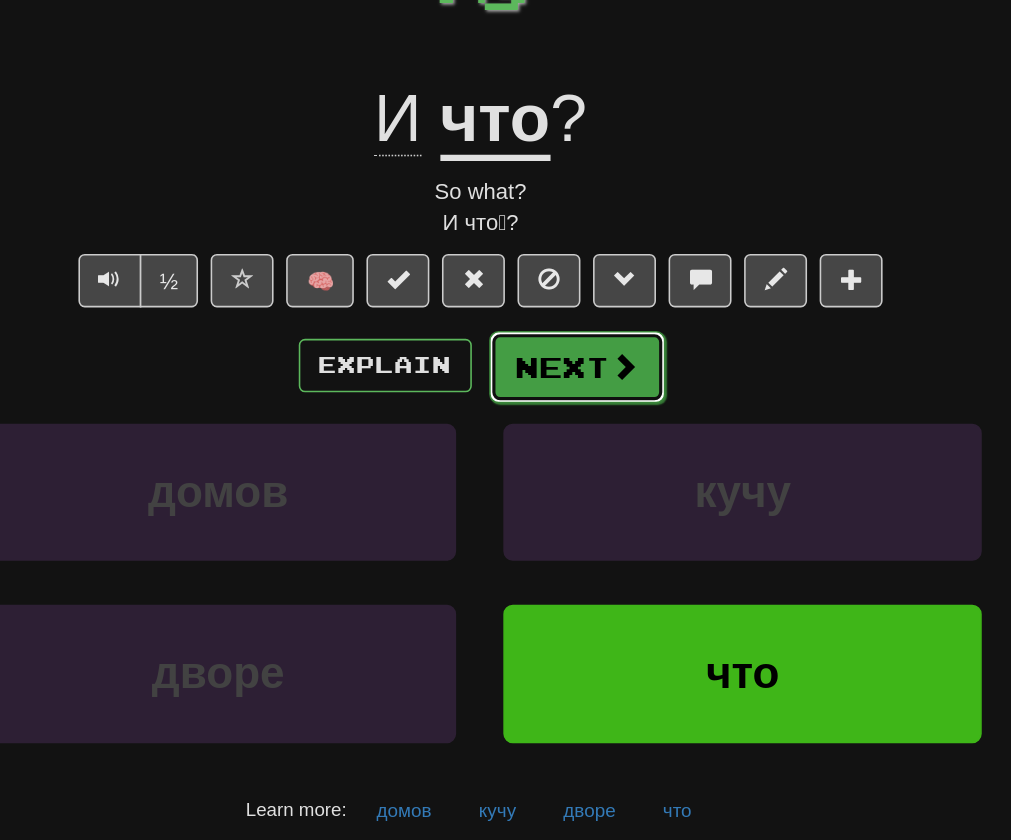 click on "Next" at bounding box center [567, 396] 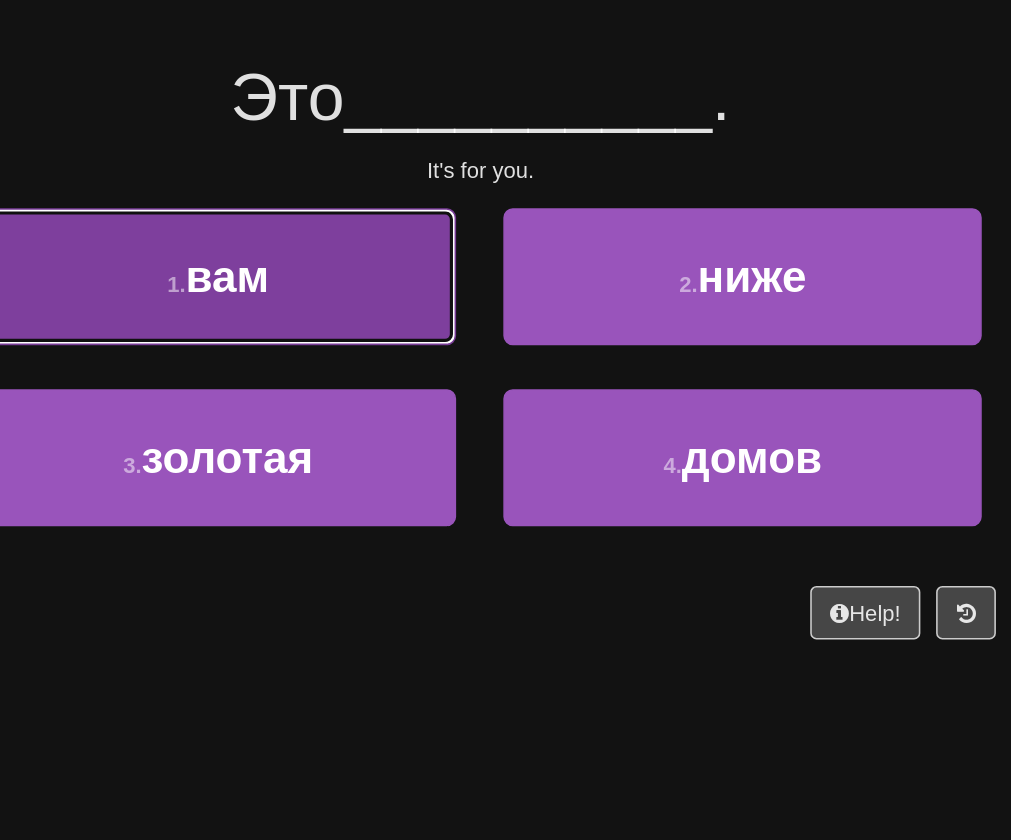 click on "1 .  вам" at bounding box center [338, 338] 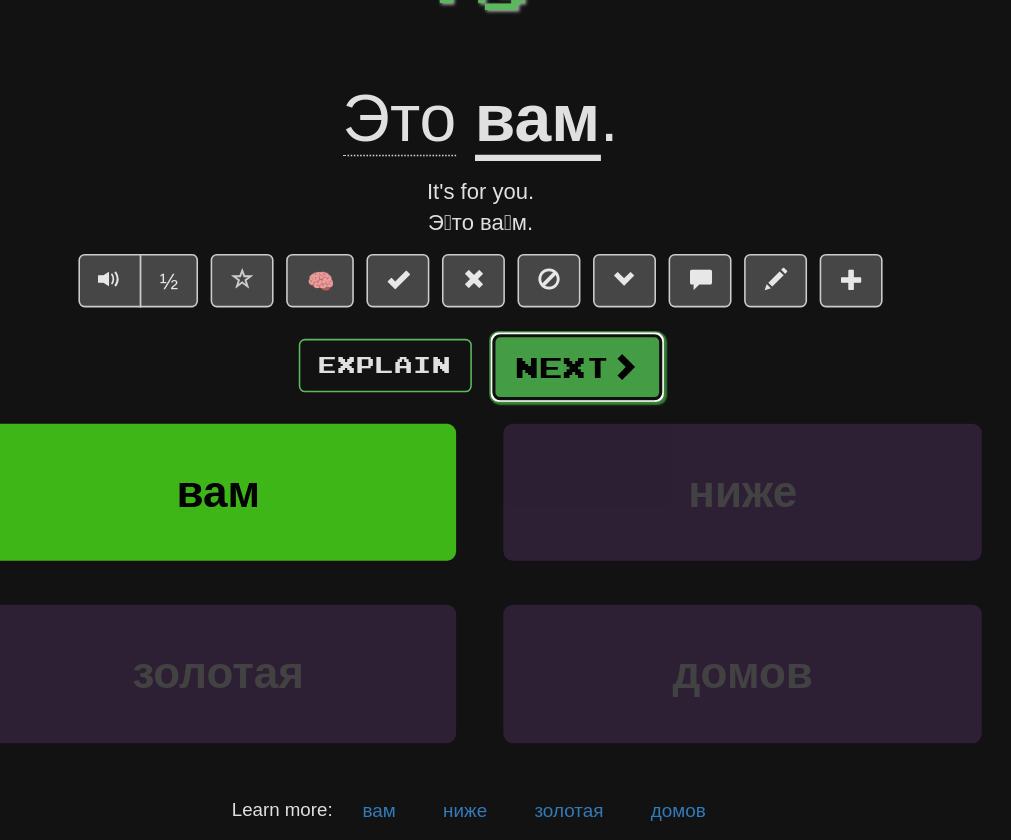 click on "Next" at bounding box center (567, 396) 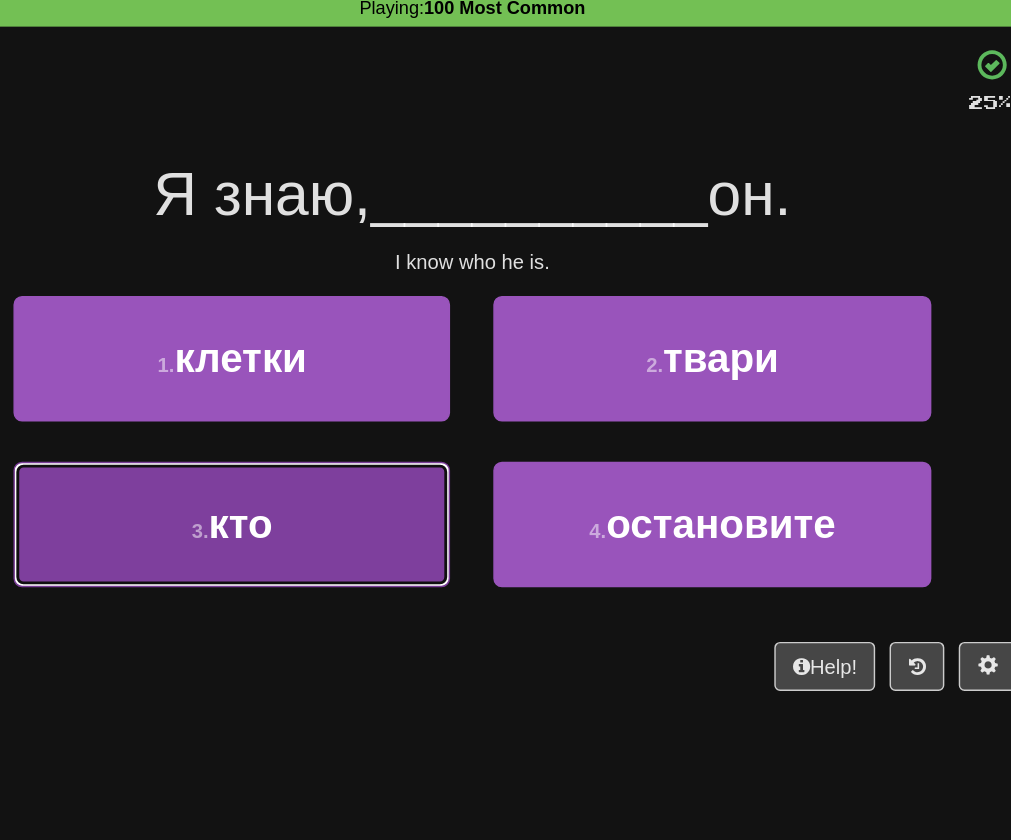 click on "3 .  кто" at bounding box center [338, 453] 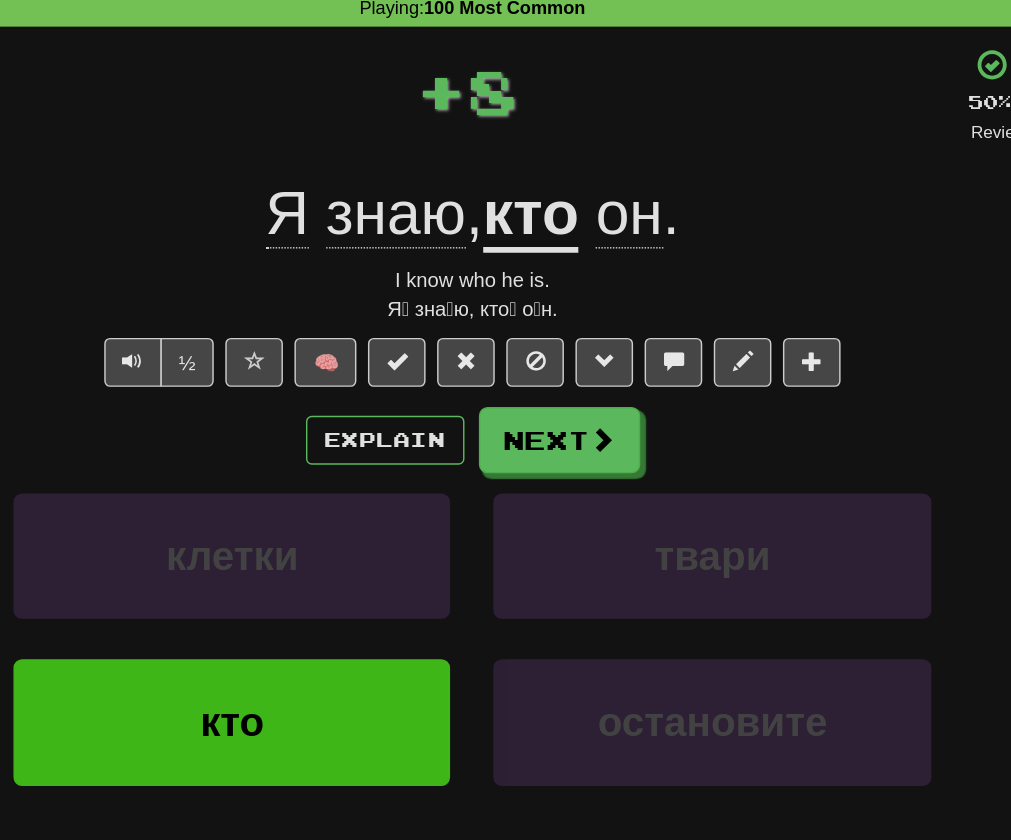 click on "Explain Next клетки твари кто остановите Learn more: клетки твари кто остановите" at bounding box center [506, 532] 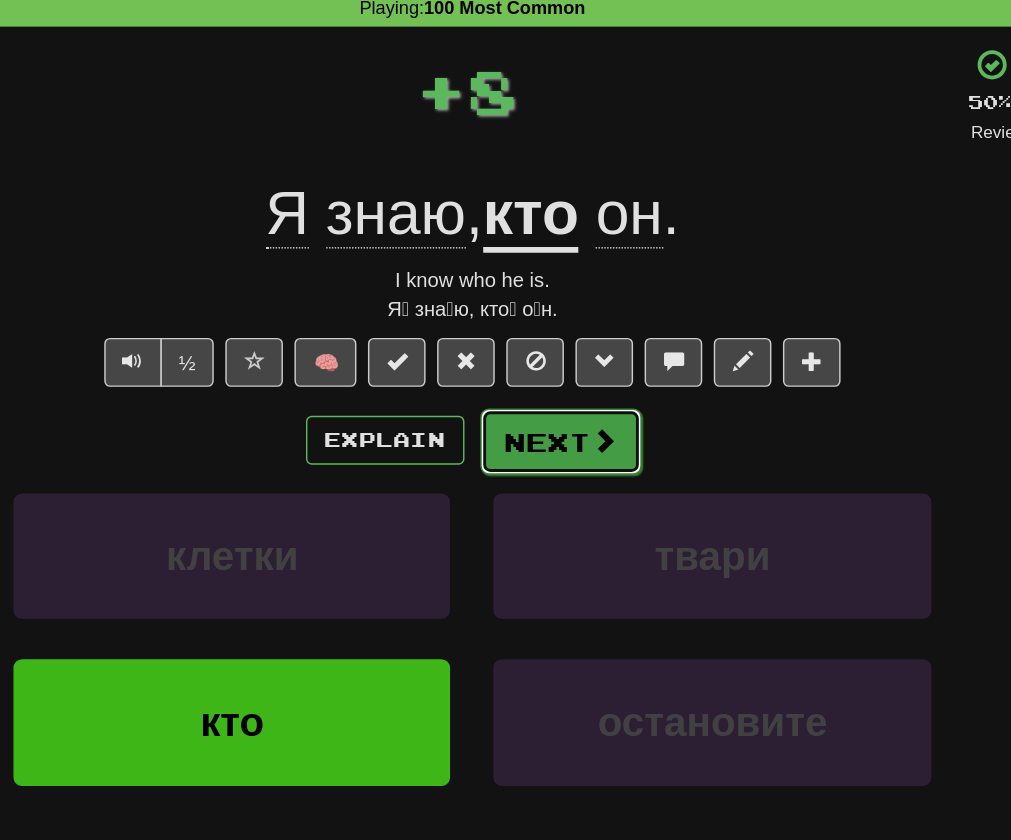 click on "Next" at bounding box center (567, 396) 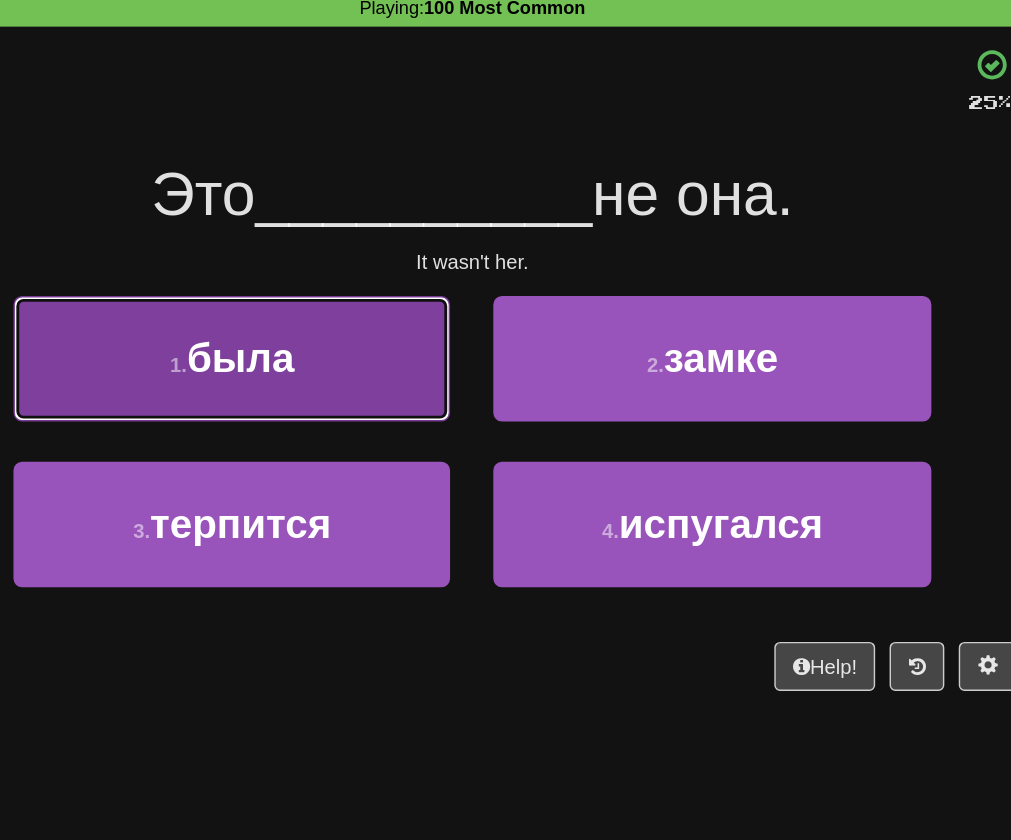 click on "1 .  была" at bounding box center [338, 338] 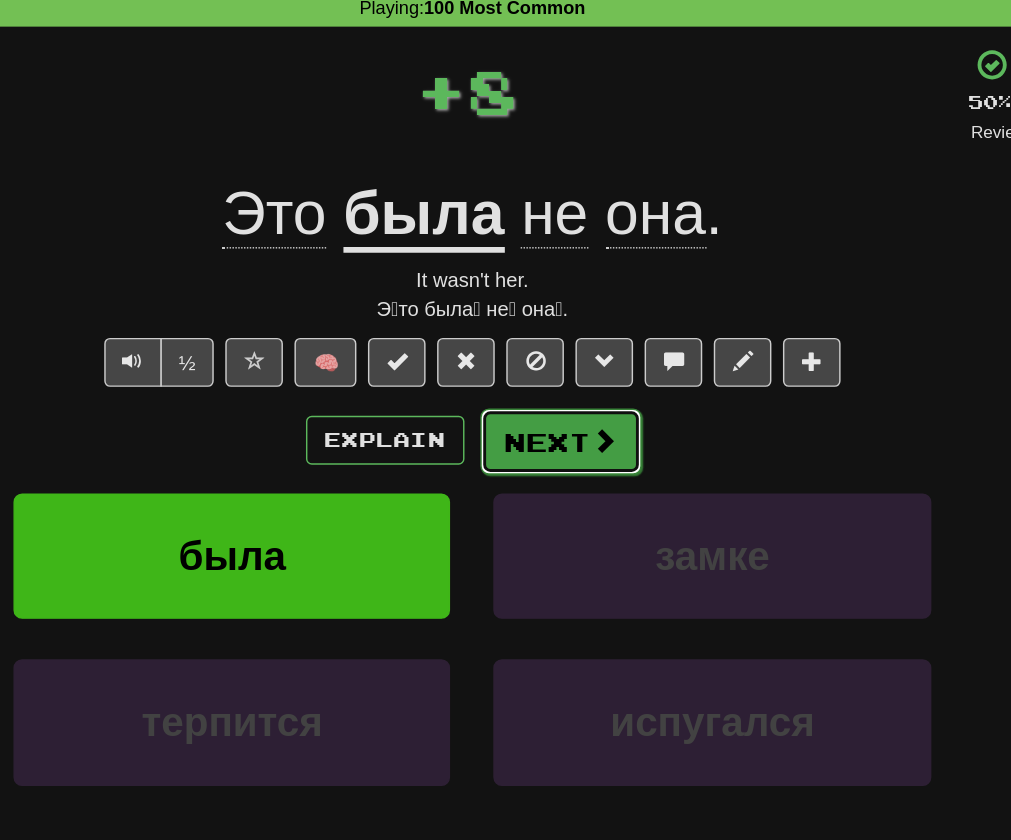 click on "Next" at bounding box center (567, 396) 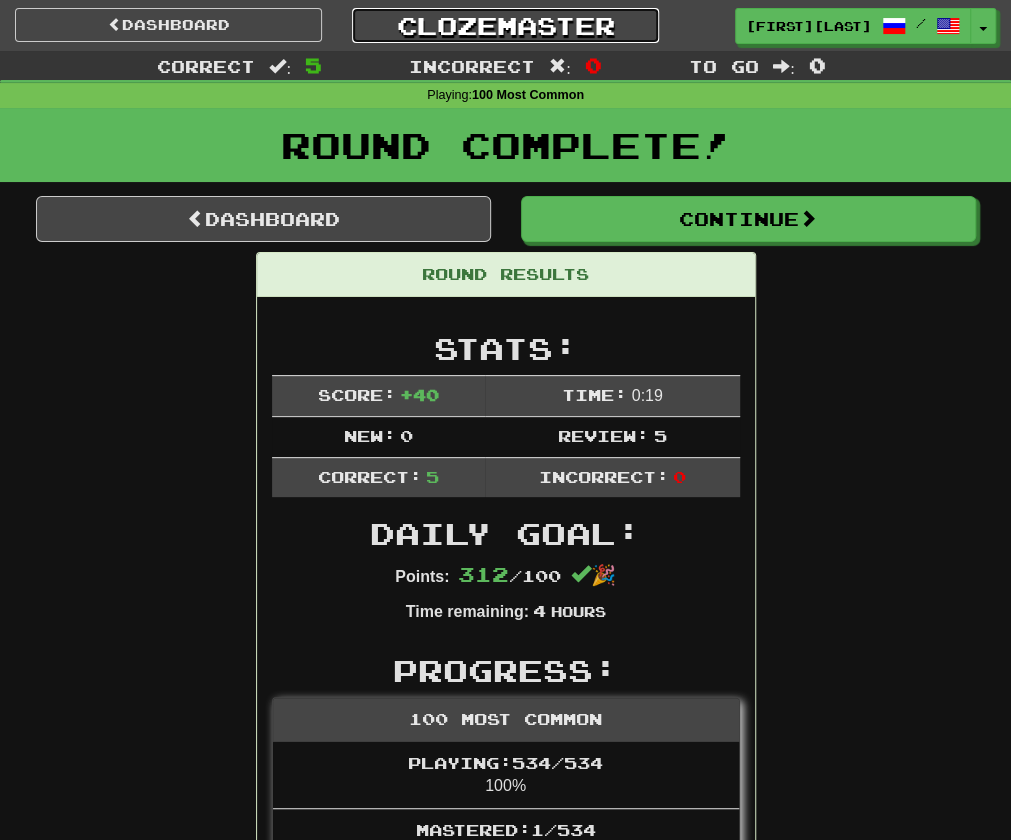 click on "Clozemaster" at bounding box center [505, 25] 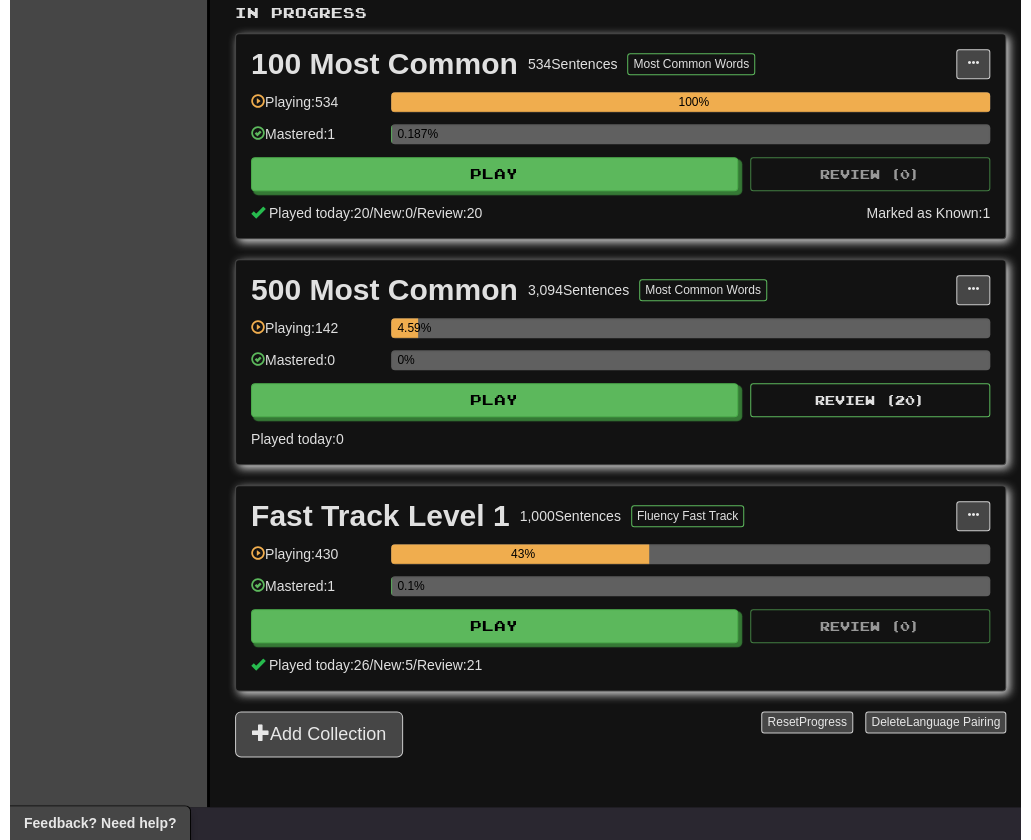 scroll, scrollTop: 392, scrollLeft: 0, axis: vertical 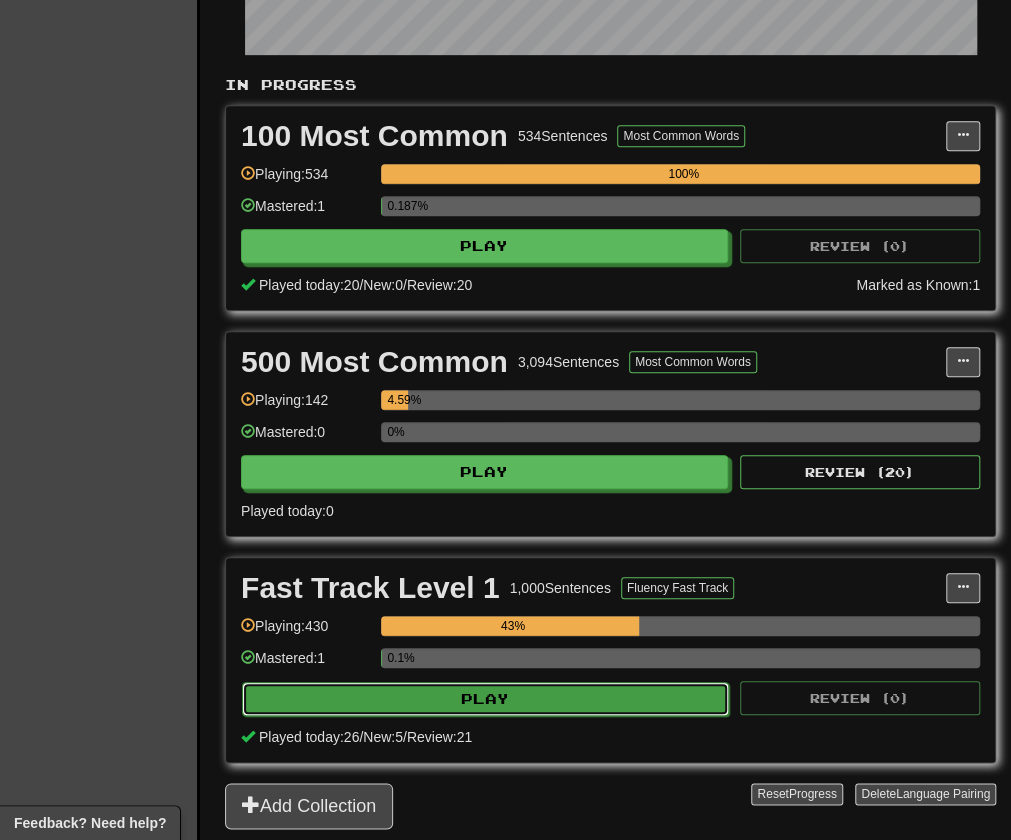 click on "Play" at bounding box center (485, 699) 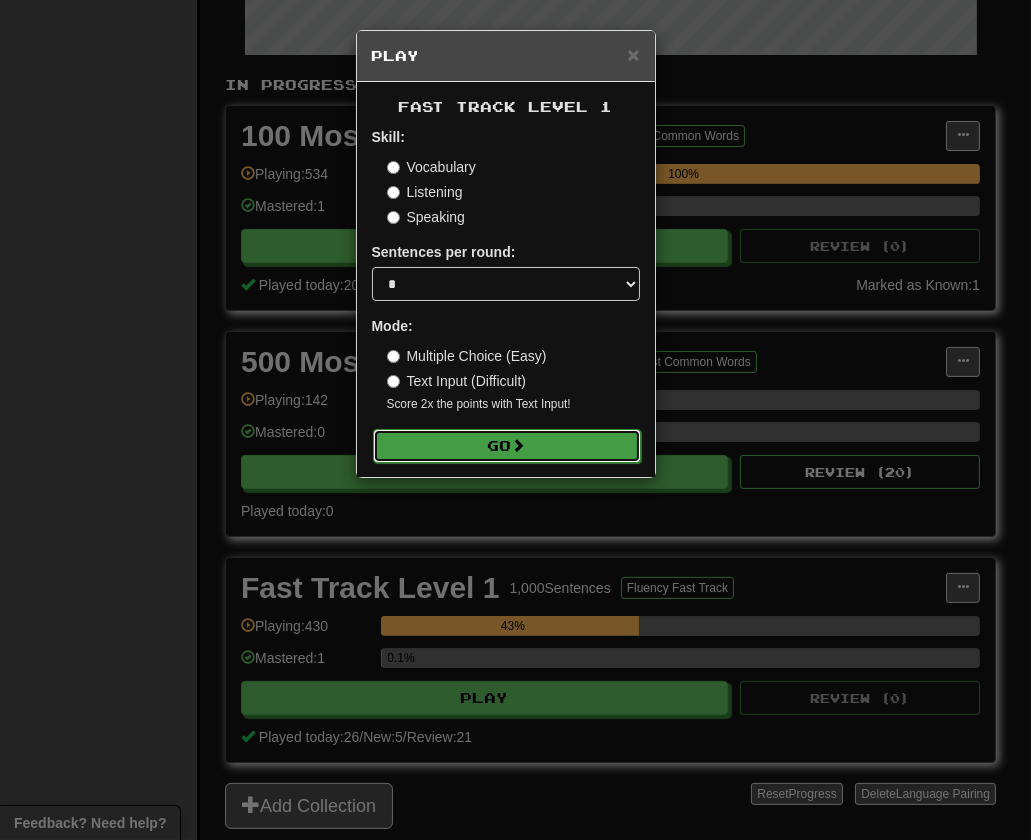 click on "Go" at bounding box center (507, 446) 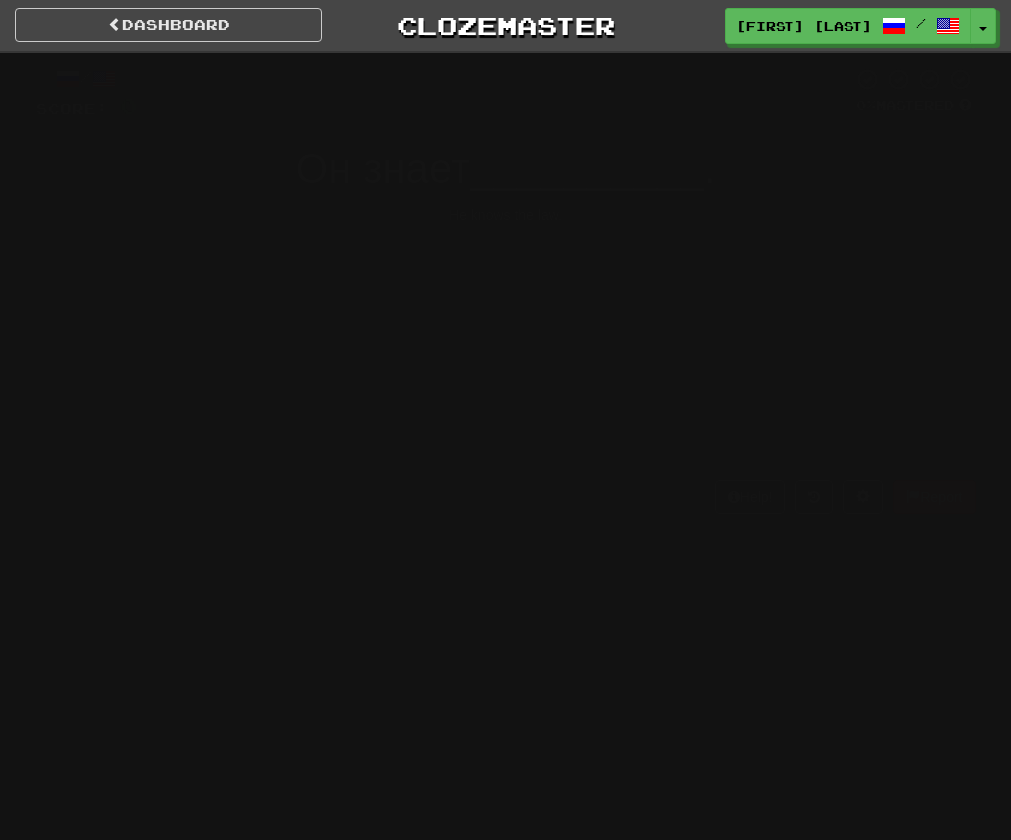 scroll, scrollTop: 0, scrollLeft: 0, axis: both 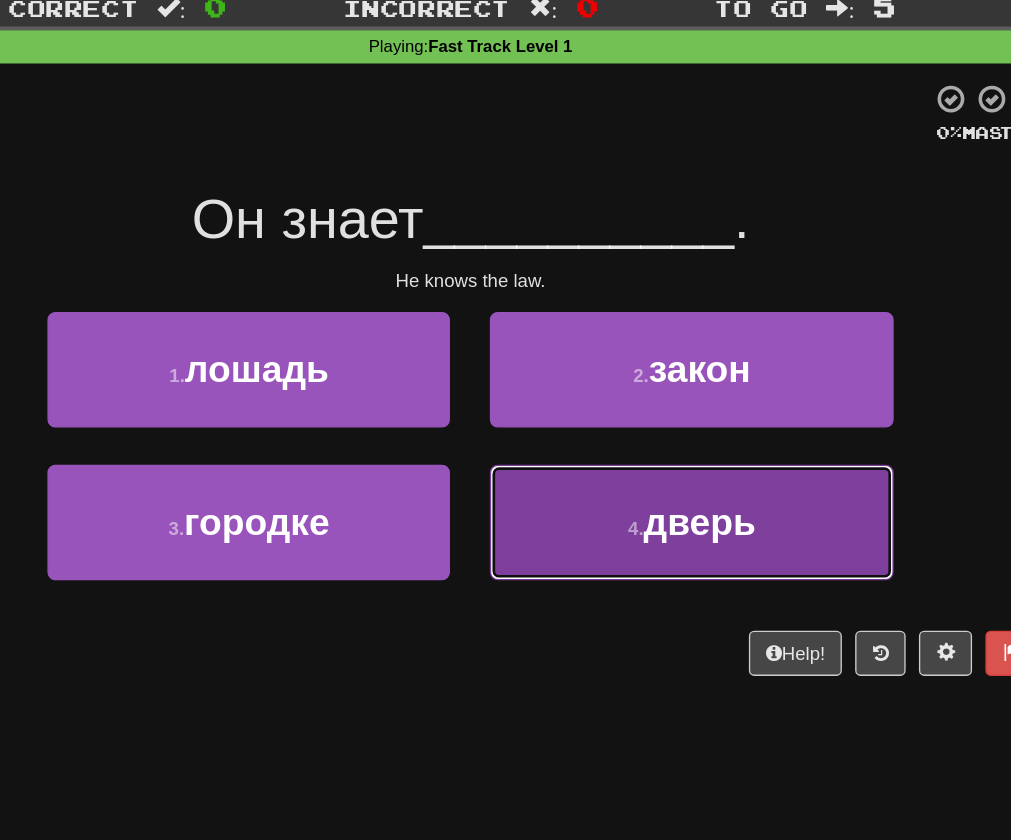 click on "дверь" at bounding box center (678, 453) 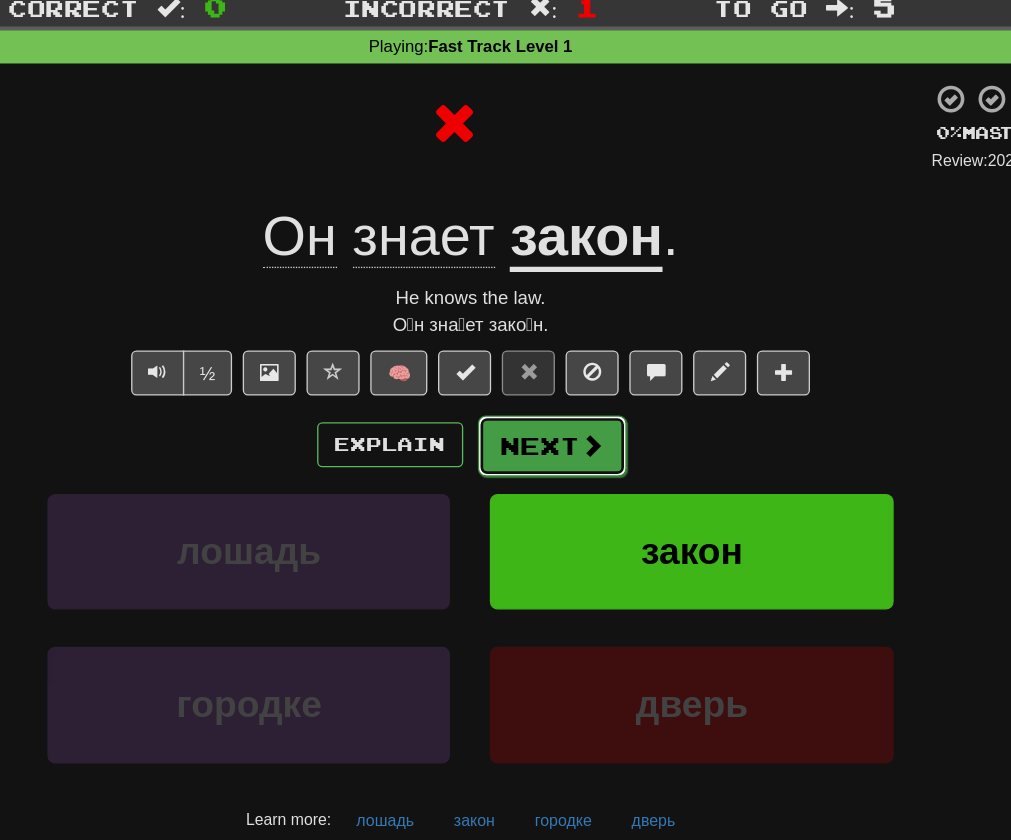 click on "Next" at bounding box center [567, 396] 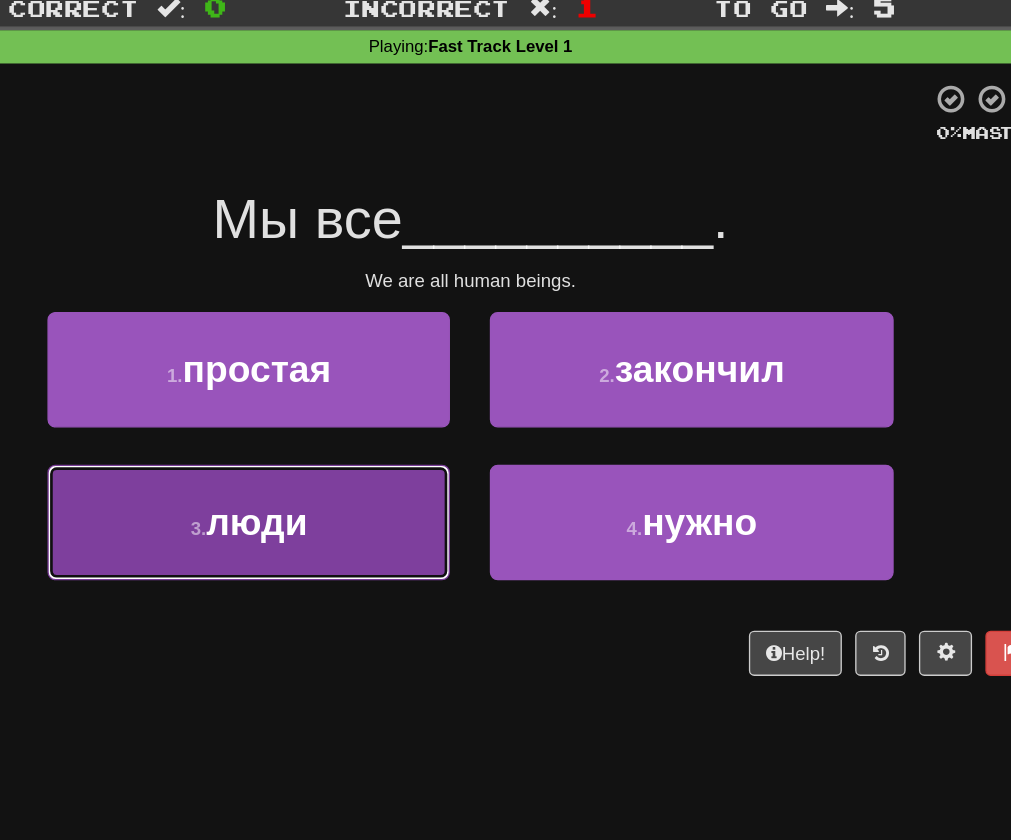click on "3 .  люди" at bounding box center (338, 453) 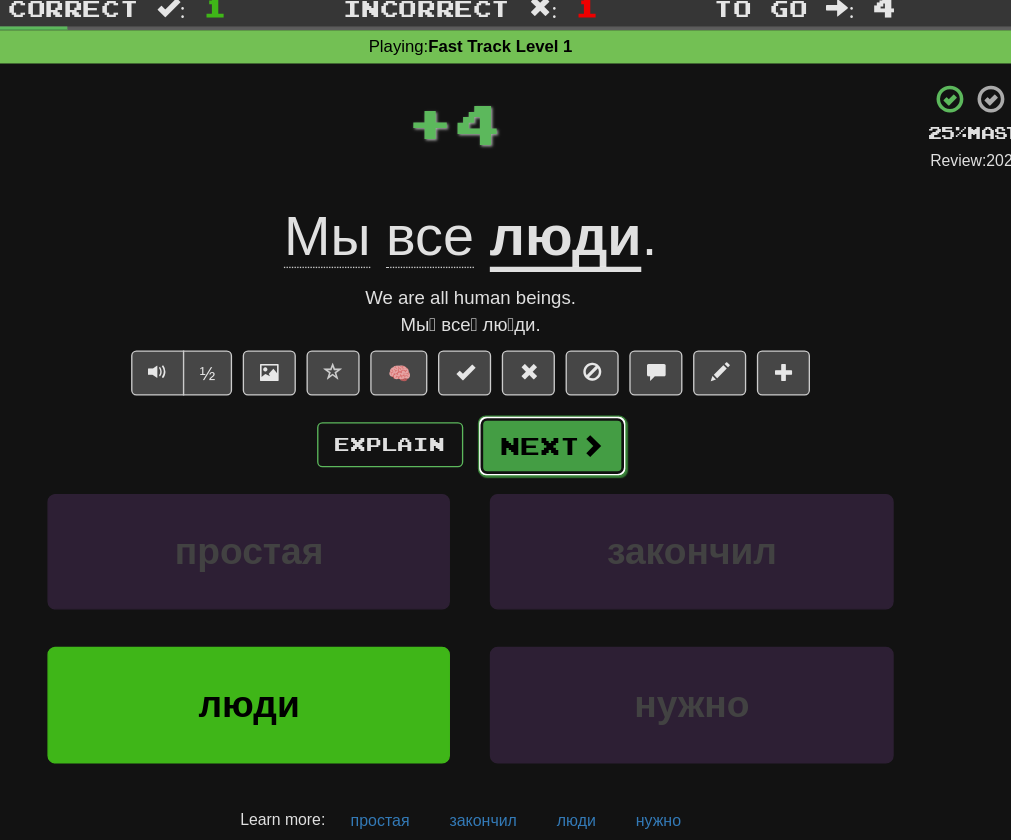 click on "Next" at bounding box center [567, 396] 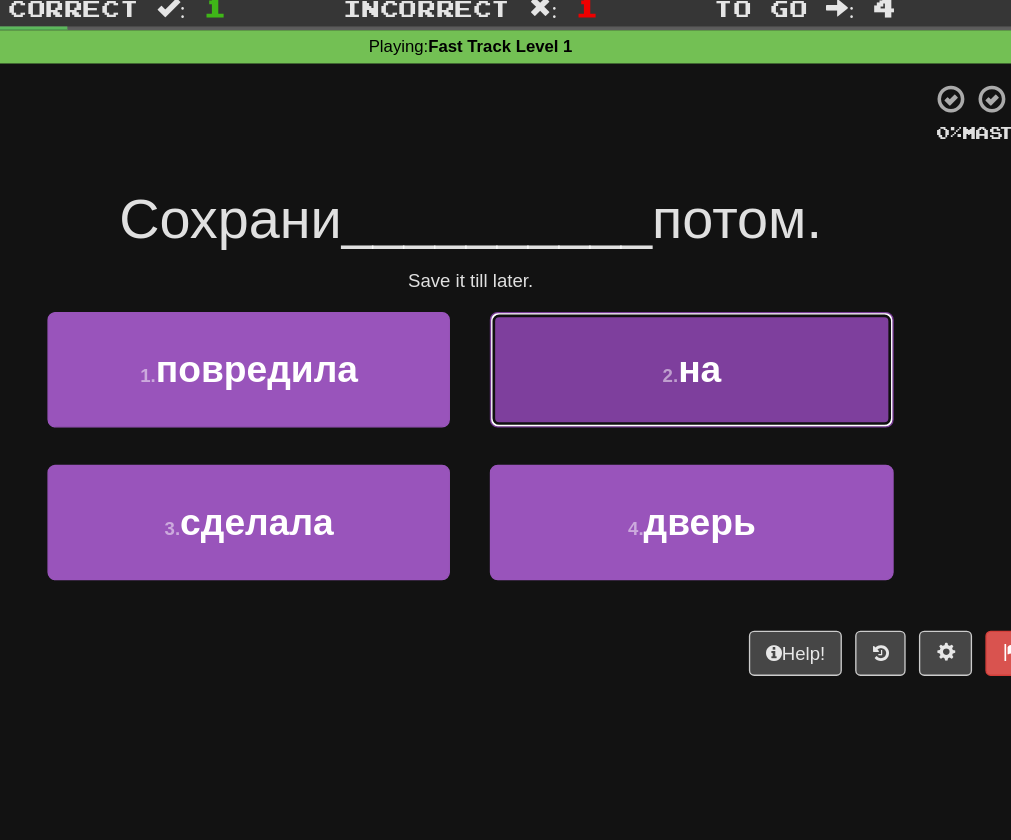 click on "2 .  на" at bounding box center (671, 338) 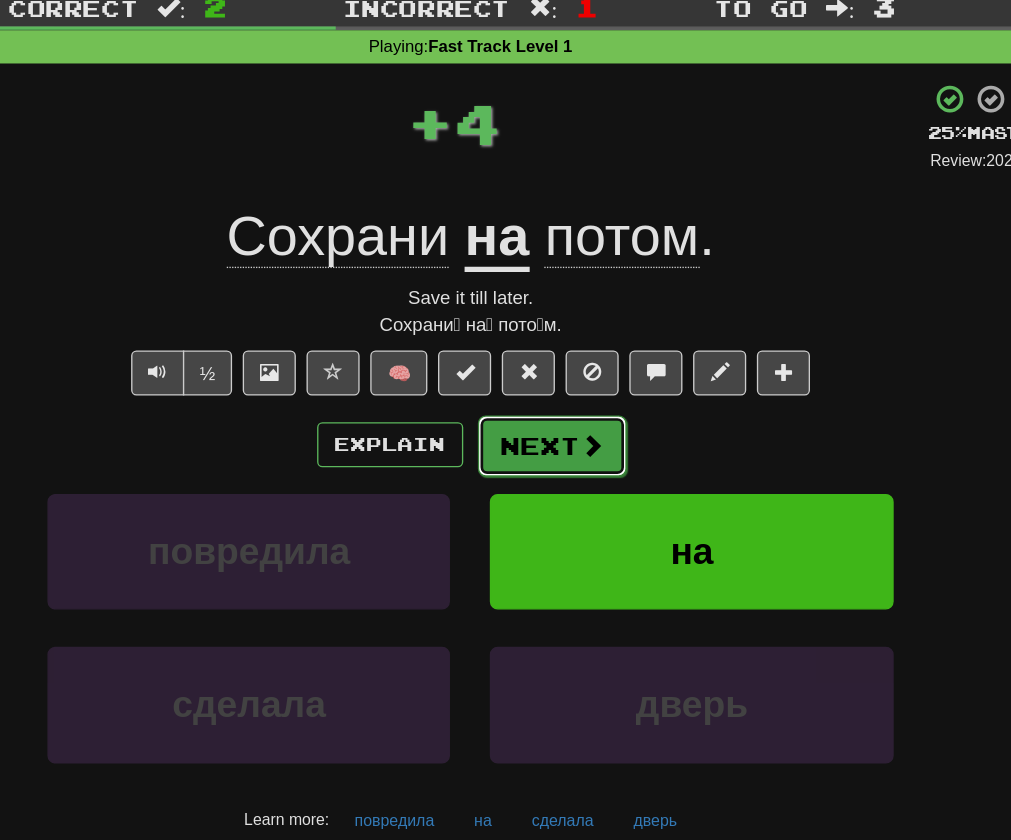 click on "Next" at bounding box center [567, 396] 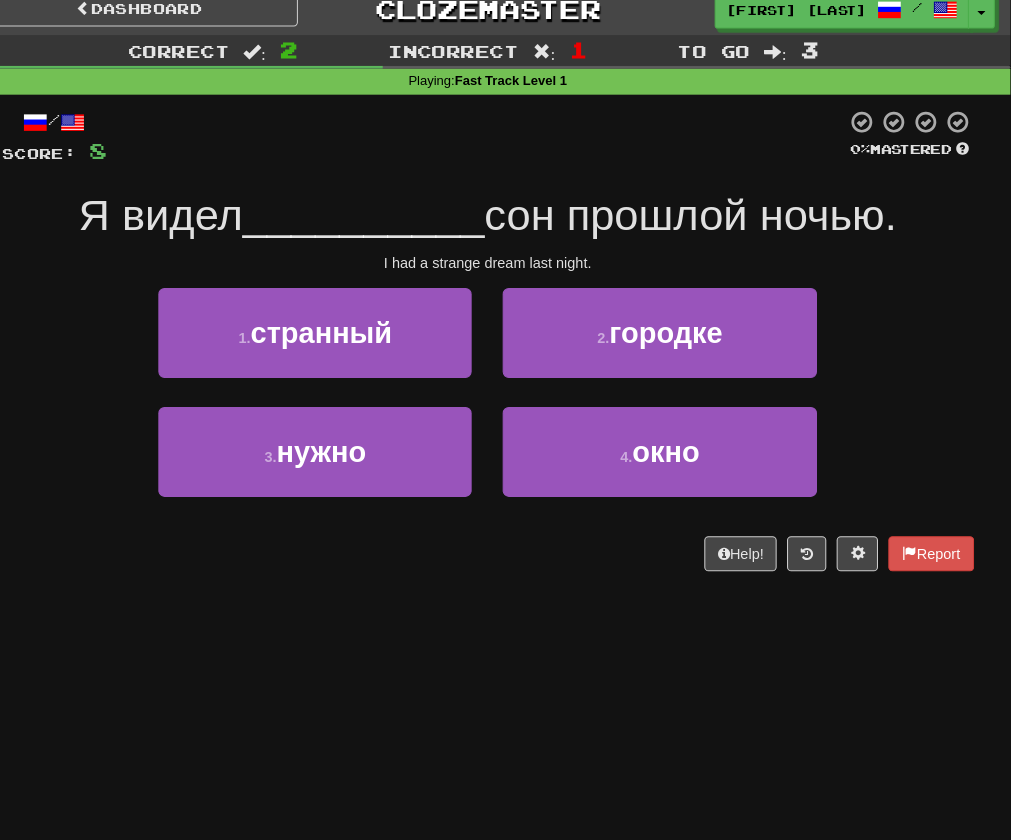 scroll, scrollTop: 0, scrollLeft: 0, axis: both 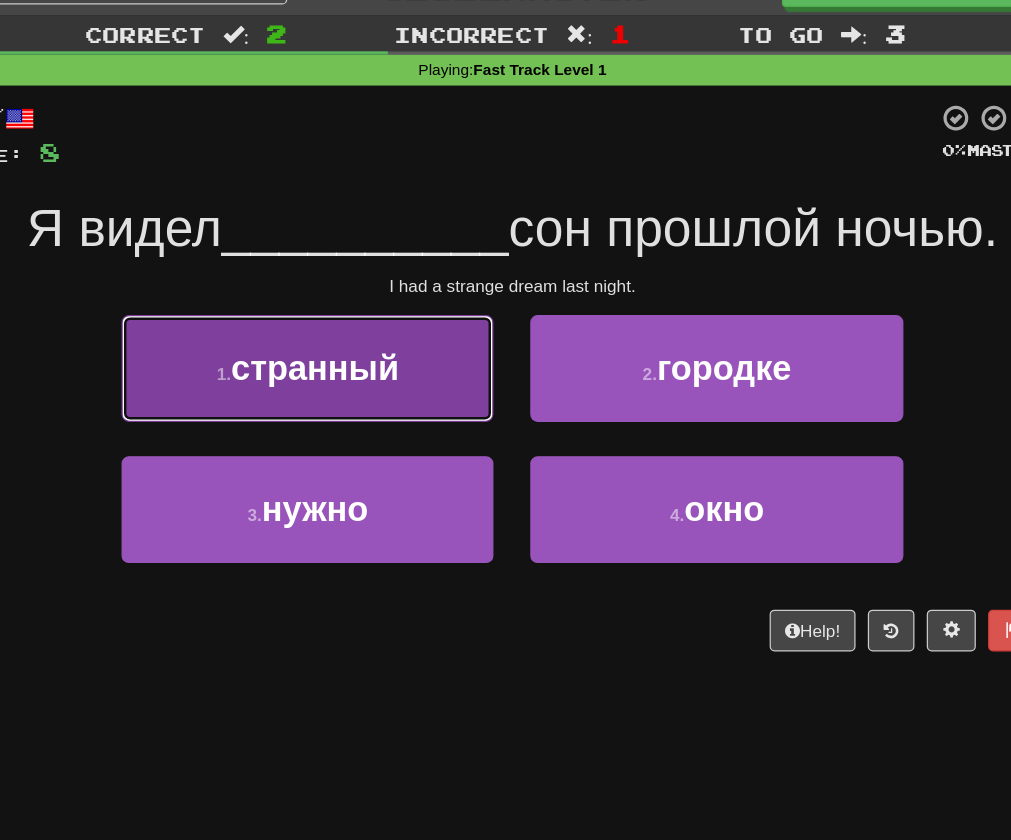 click on "1 .  странный" at bounding box center [338, 338] 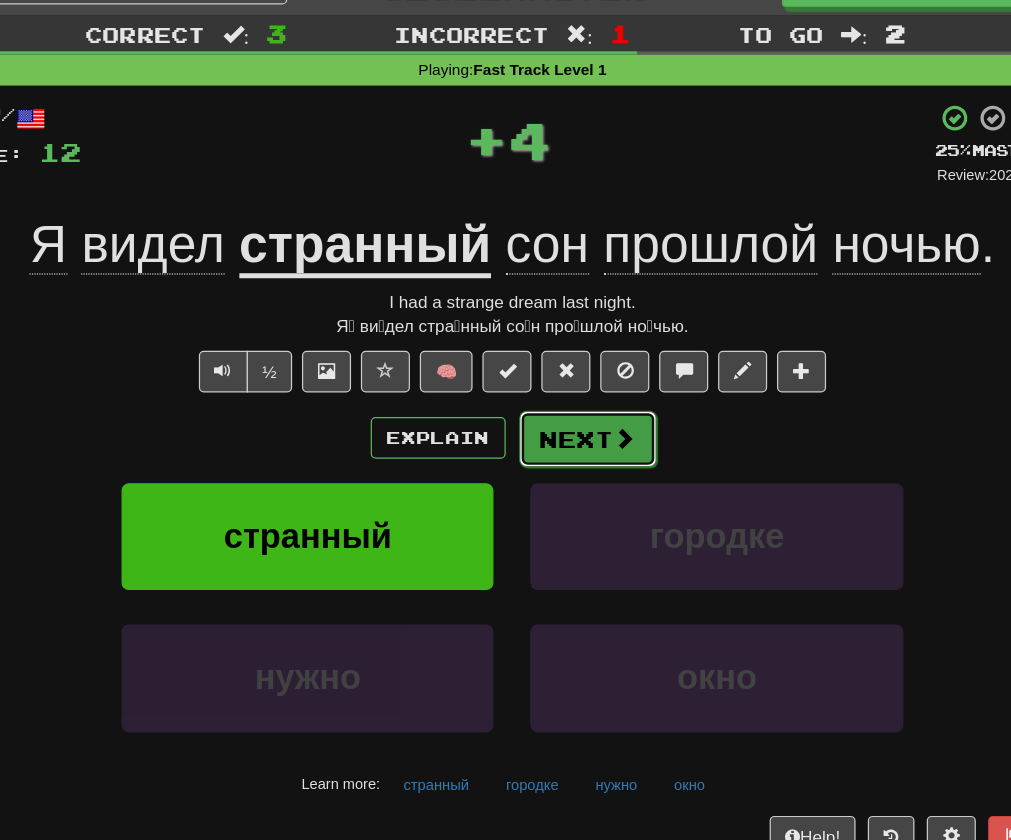 click on "Next" at bounding box center (567, 396) 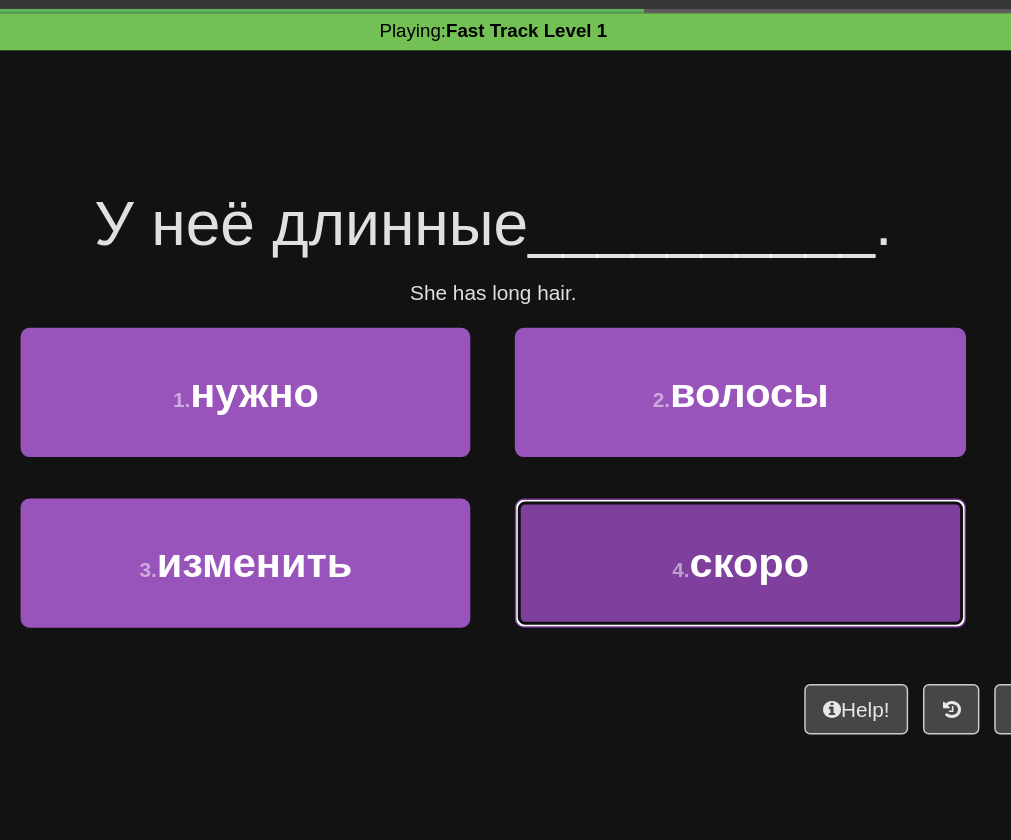 click on "4 .  скоро" at bounding box center [671, 453] 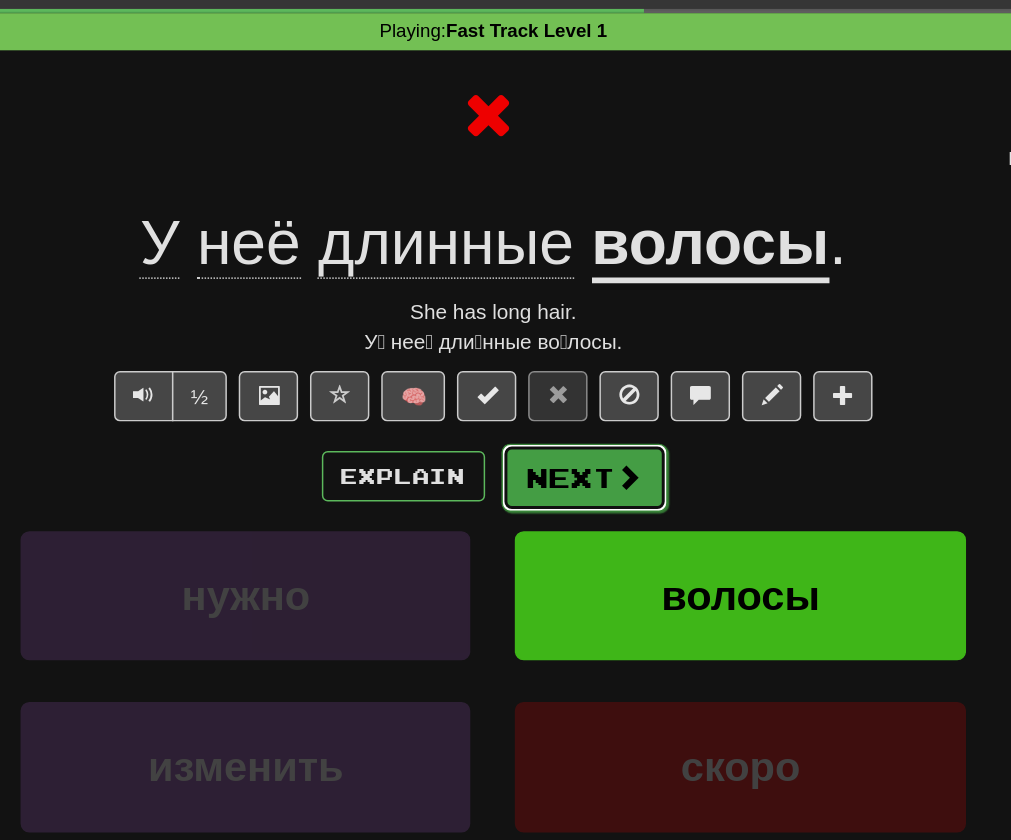 click on "Next" at bounding box center [567, 396] 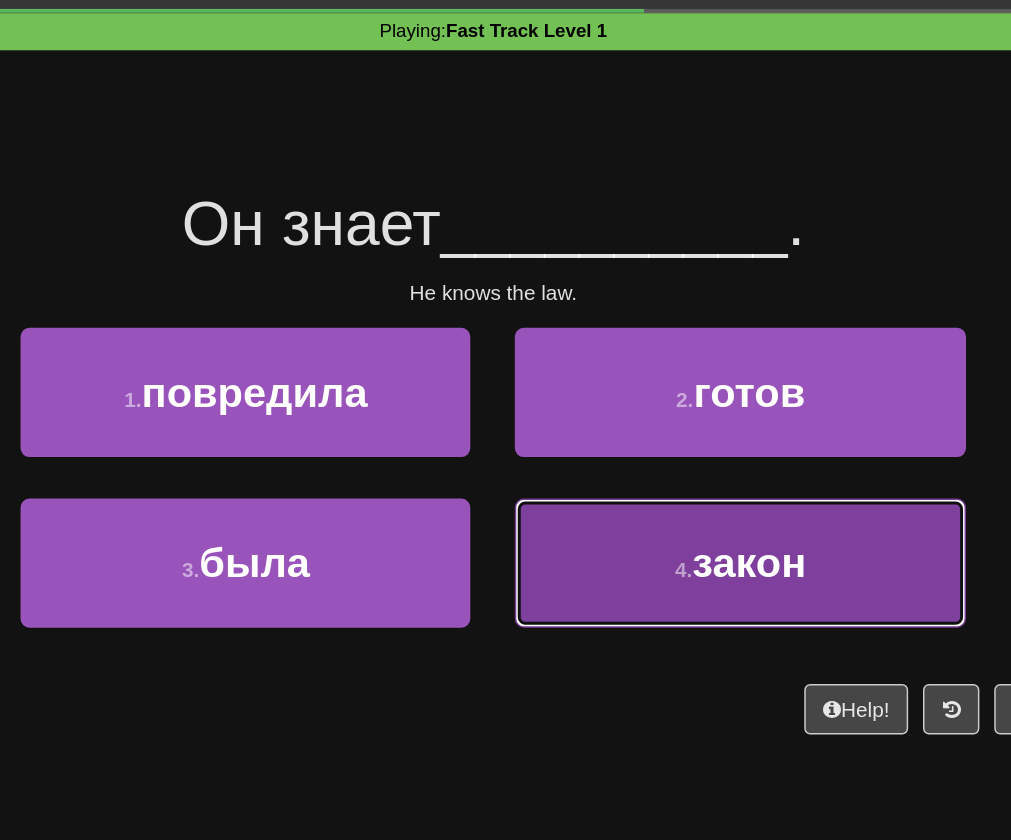 click on "4 .  закон" at bounding box center (671, 453) 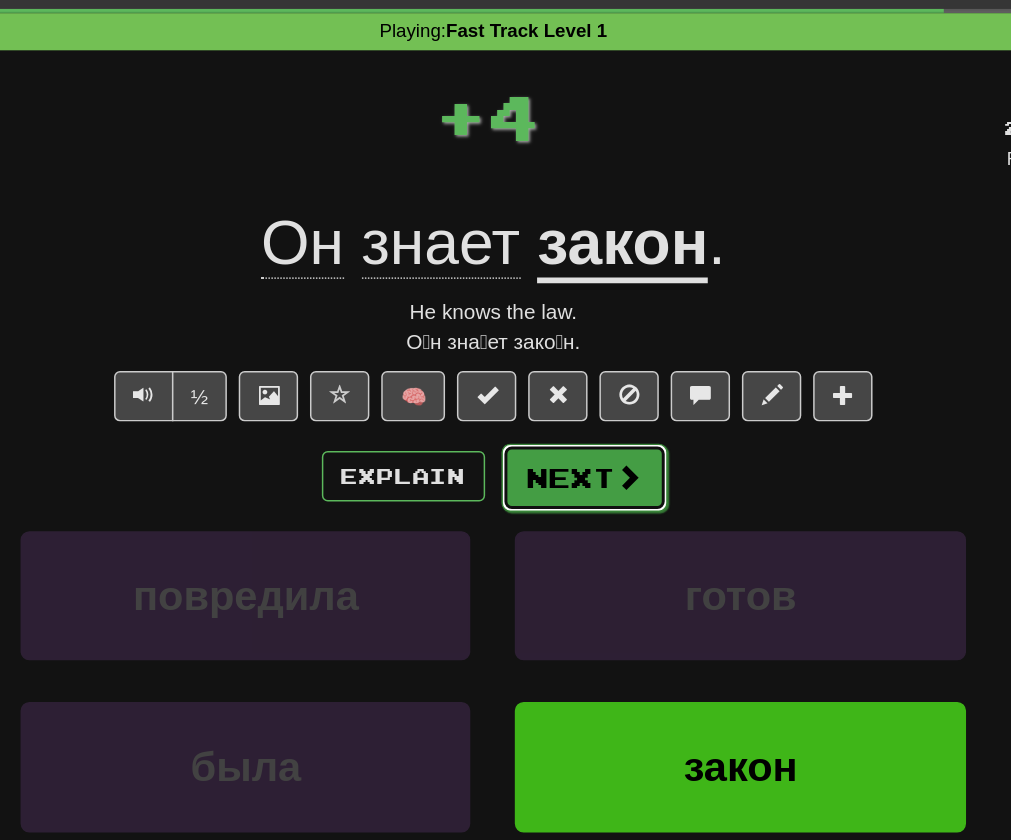 click on "Next" at bounding box center [567, 396] 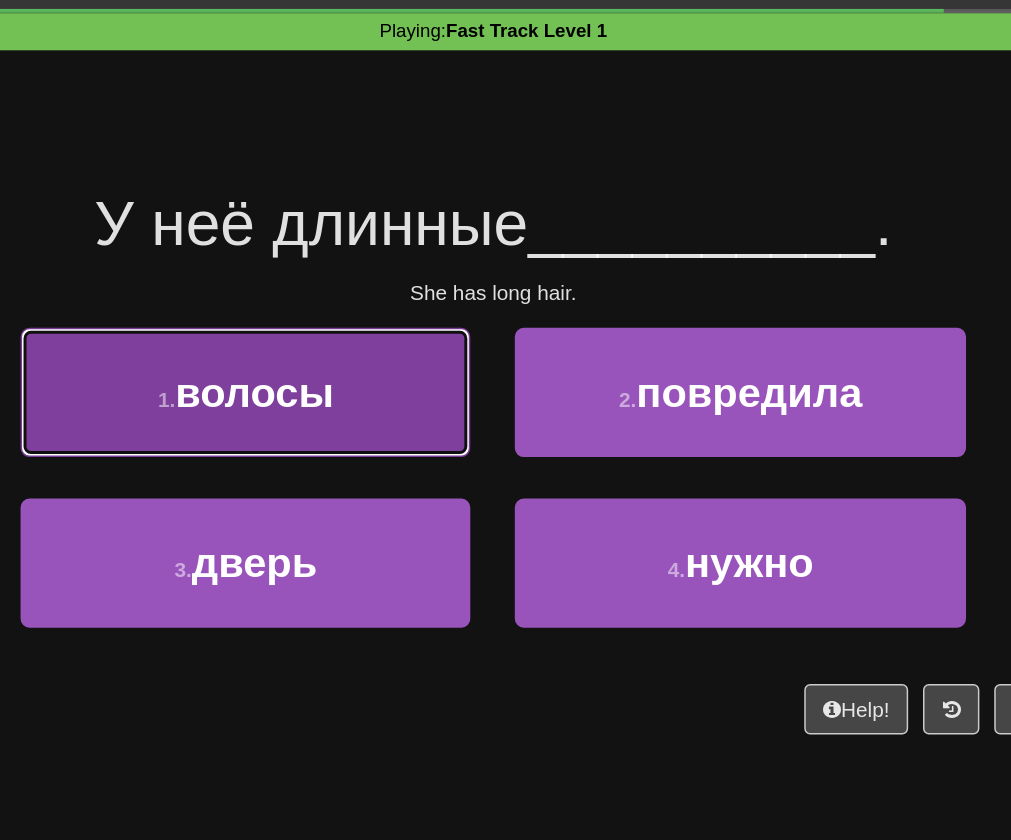 click on "1 .  волосы" at bounding box center (338, 338) 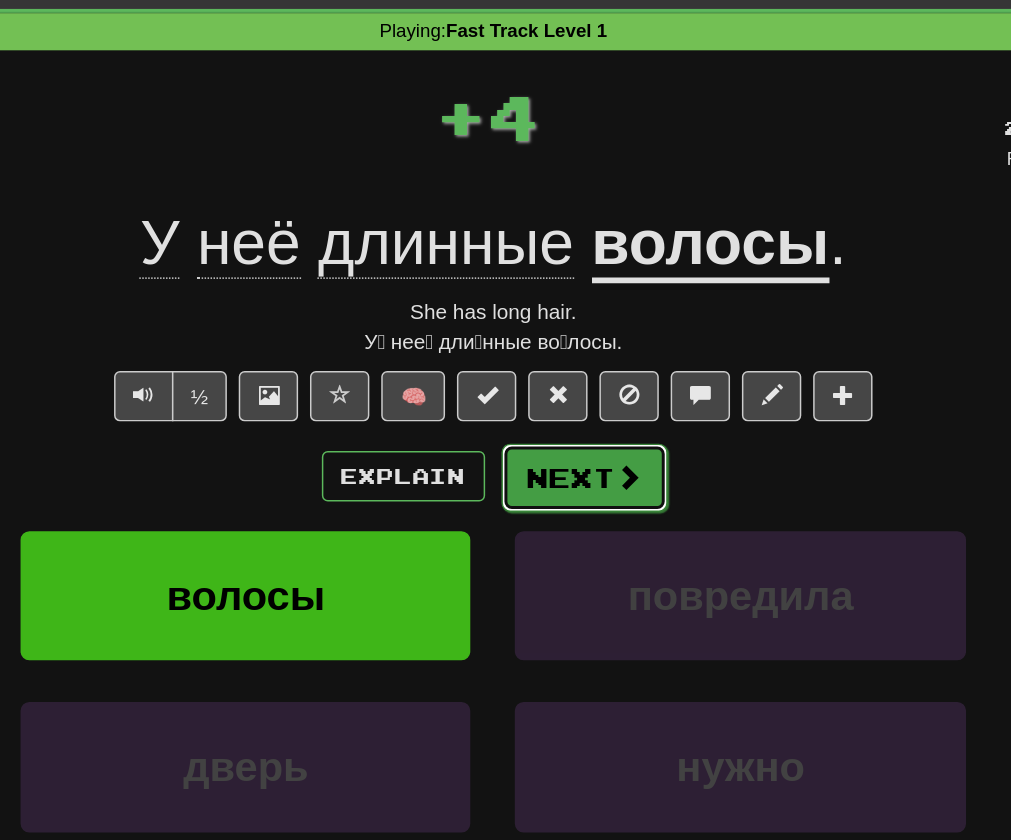 click on "Next" at bounding box center [567, 396] 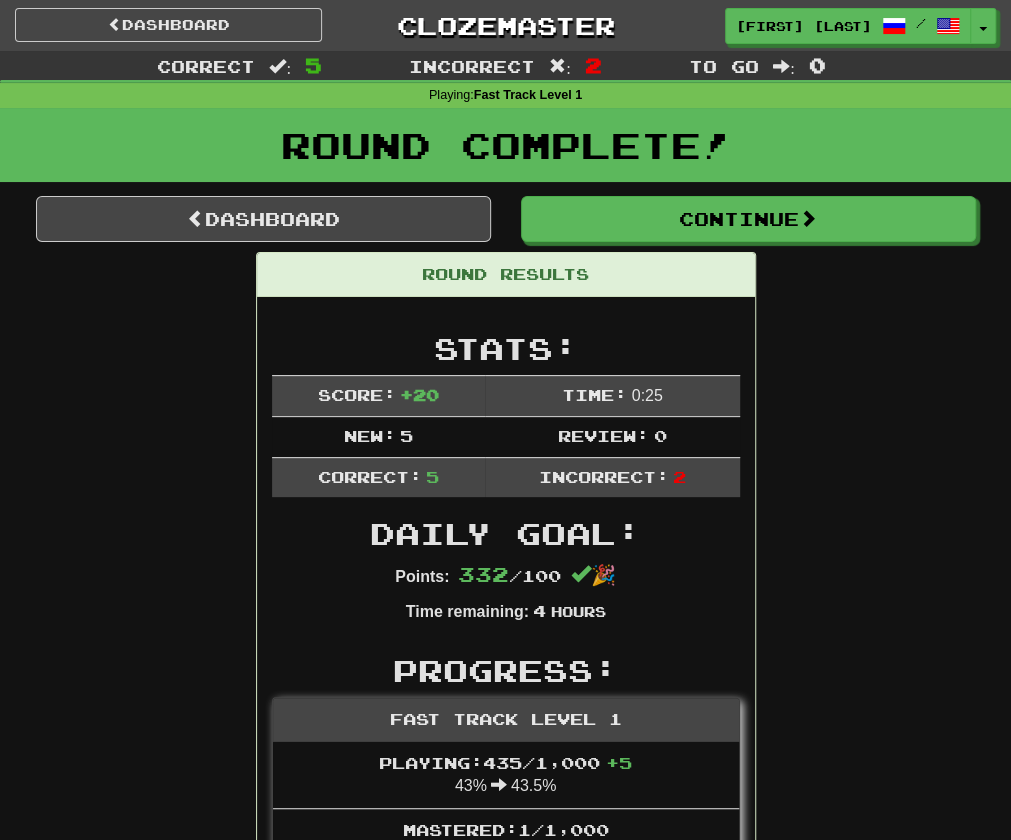 click on "Dashboard
Clozemaster
FernKatz
/
Toggle Dropdown
Dashboard
Leaderboard
Activity Feed
Notifications
Profile
Discussions
Deutsch
/
English
Streak:
0
Review:
10
Points Today: 0
Français
/
English
Streak:
0
Review:
63
Daily Goal:  0 /10
Русский
/
English
Streak:
14
Review:
64
Daily Goal:  312 /100
Languages
Account
Logout
FernKatz
/
Toggle Dropdown
Dashboard
Leaderboard
Activity Feed
Notifications
Profile
Discussions
Deutsch
/
English
Streak:
0
Review:
10
Points Today: 0
Français
/
English
Streak:
0
Review:
63
Daily Goal:  0 /10
/" at bounding box center (505, 22) 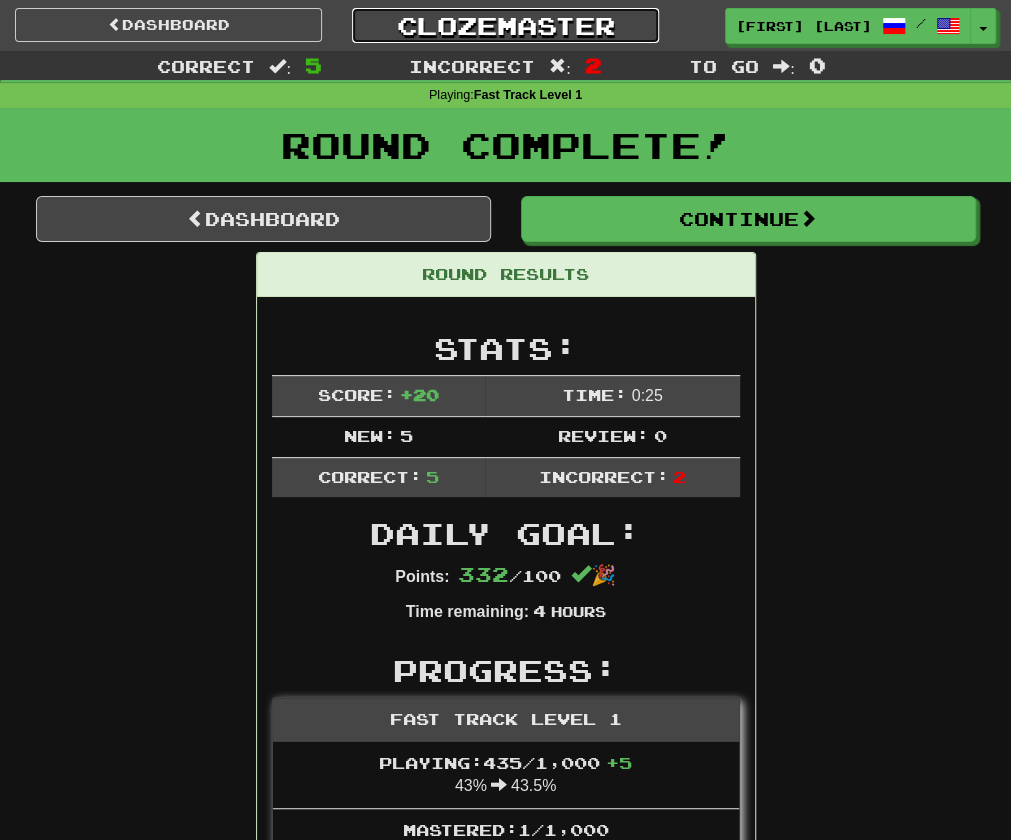 click on "Clozemaster" at bounding box center (505, 25) 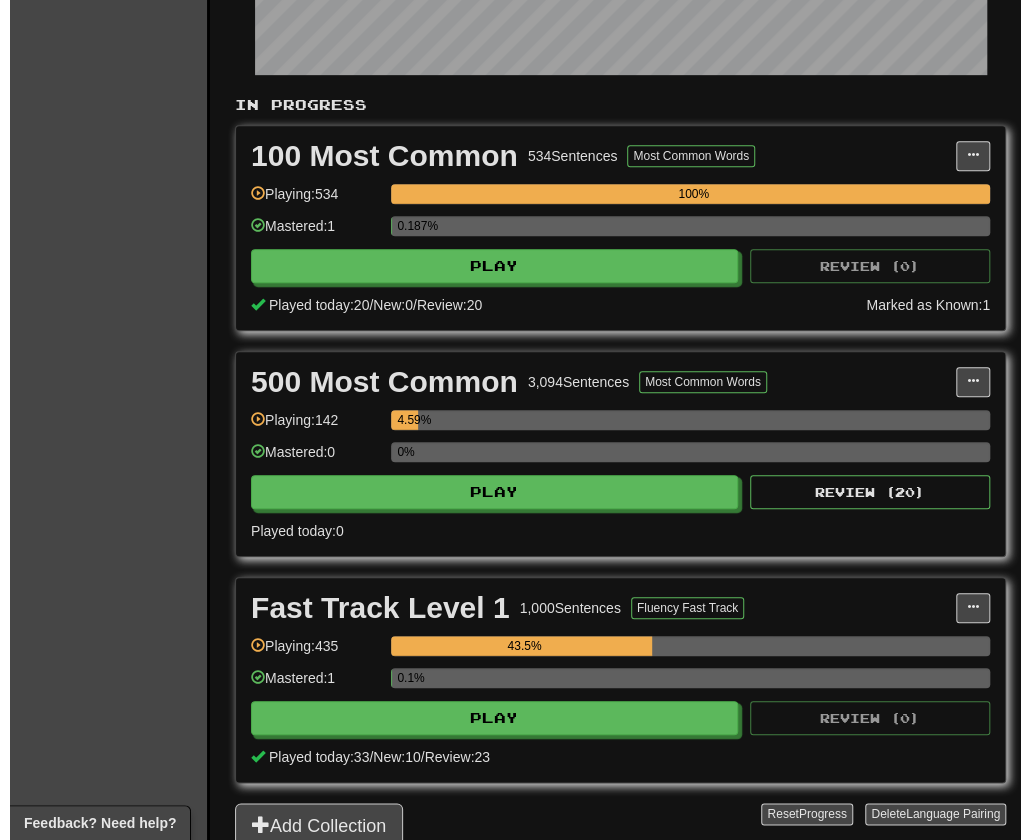 scroll, scrollTop: 376, scrollLeft: 0, axis: vertical 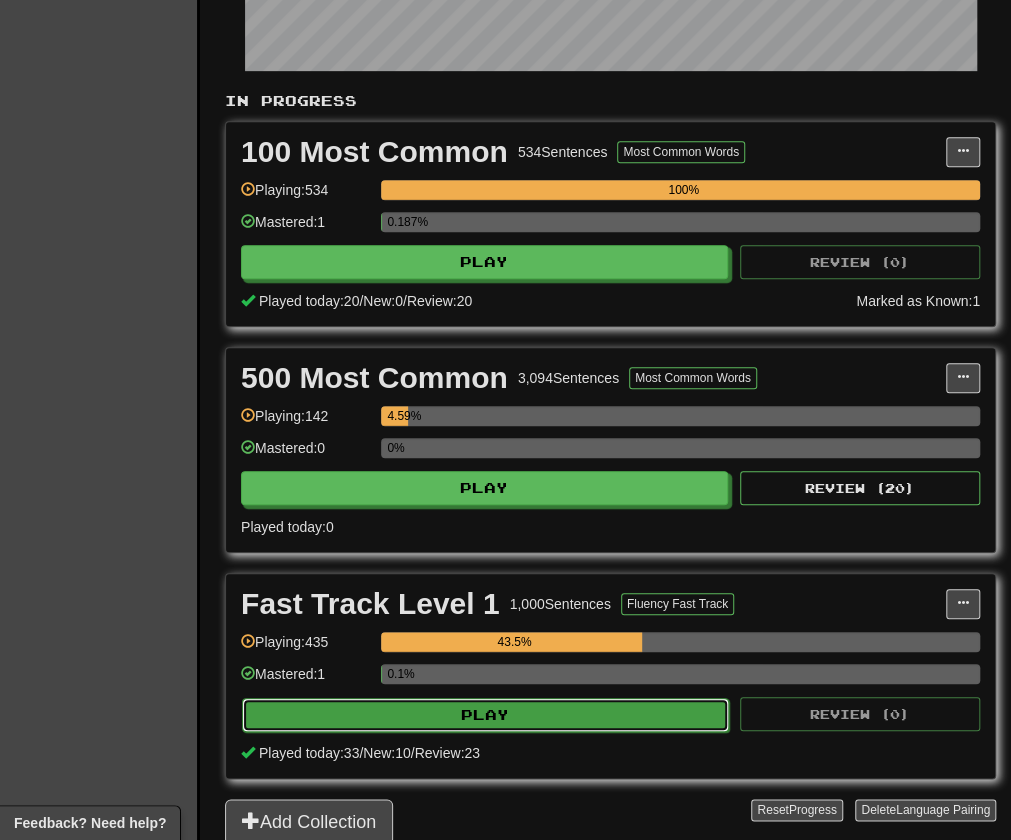 click on "Play" at bounding box center (485, 715) 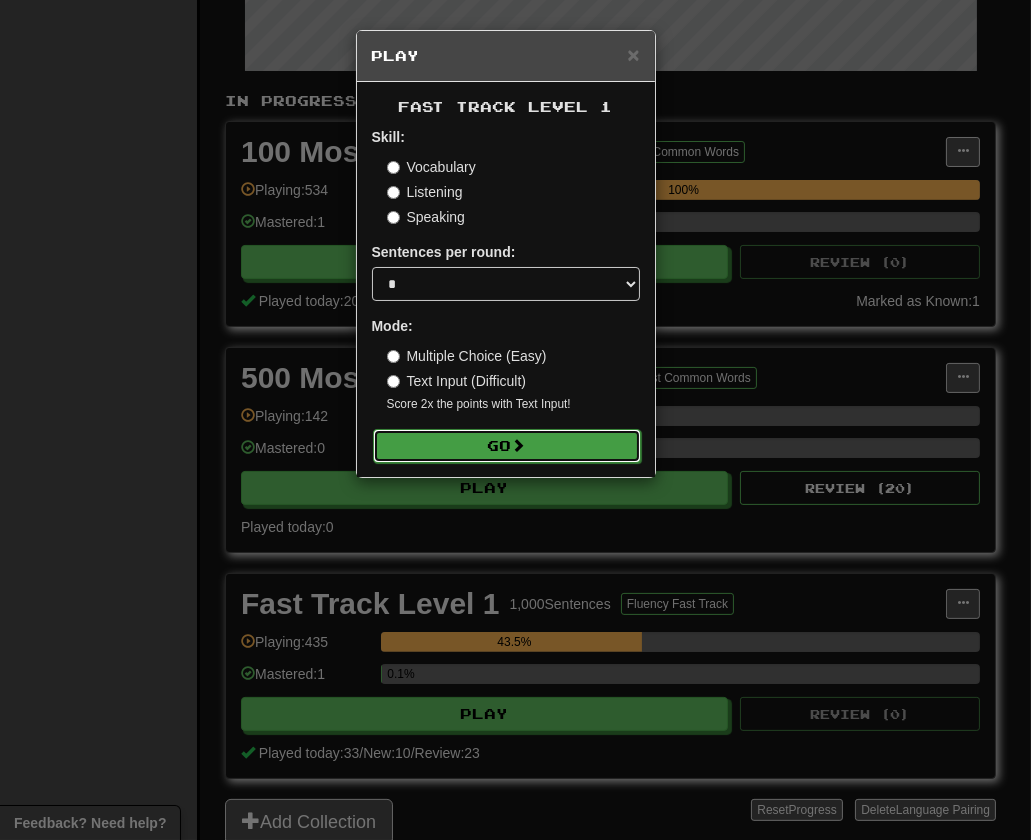 click on "Go" at bounding box center [507, 446] 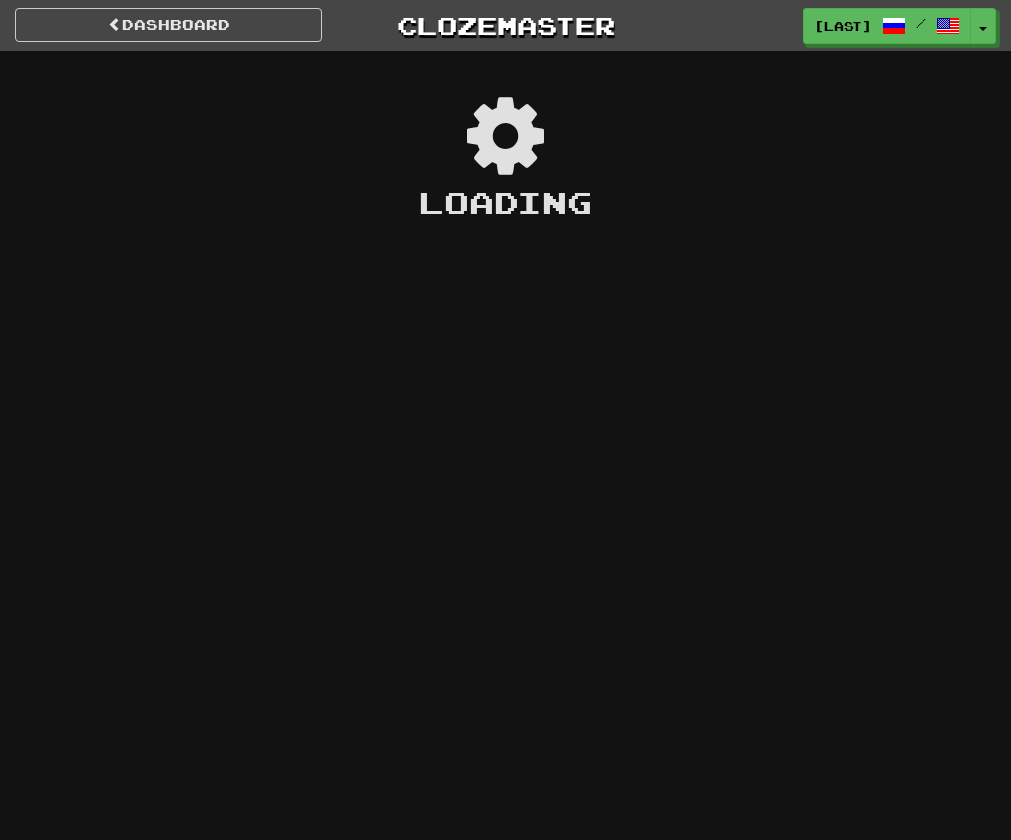 scroll, scrollTop: 0, scrollLeft: 0, axis: both 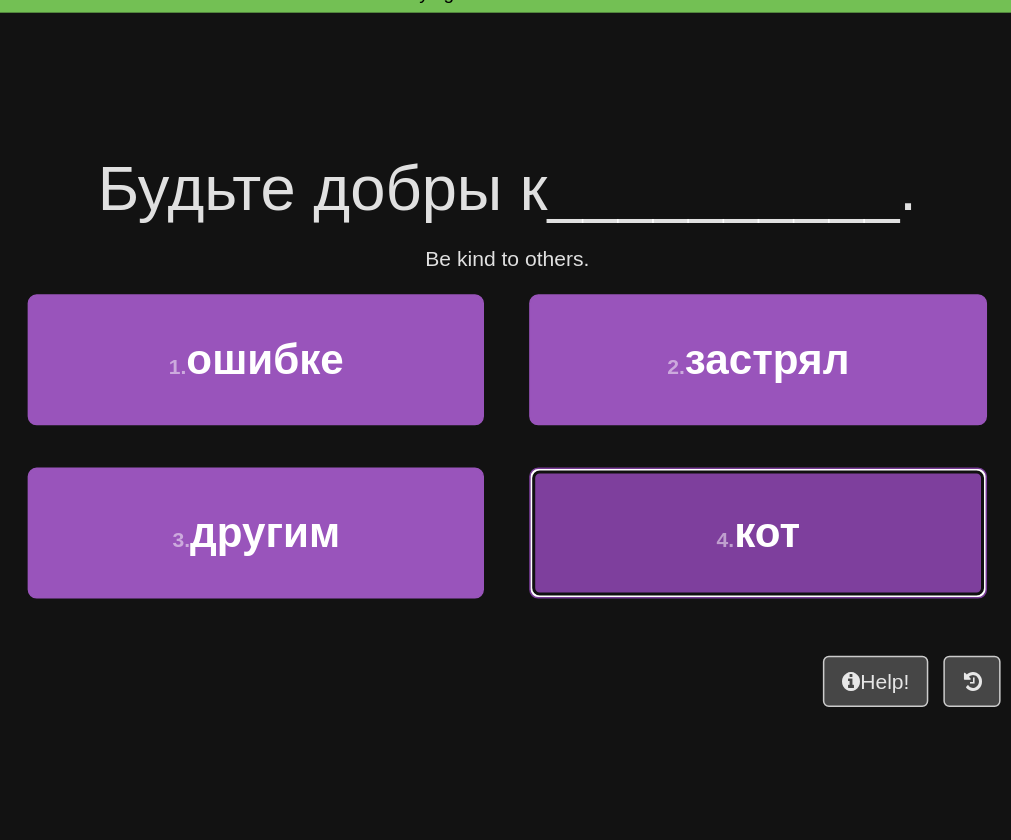 click on "4 .  кот" at bounding box center [671, 453] 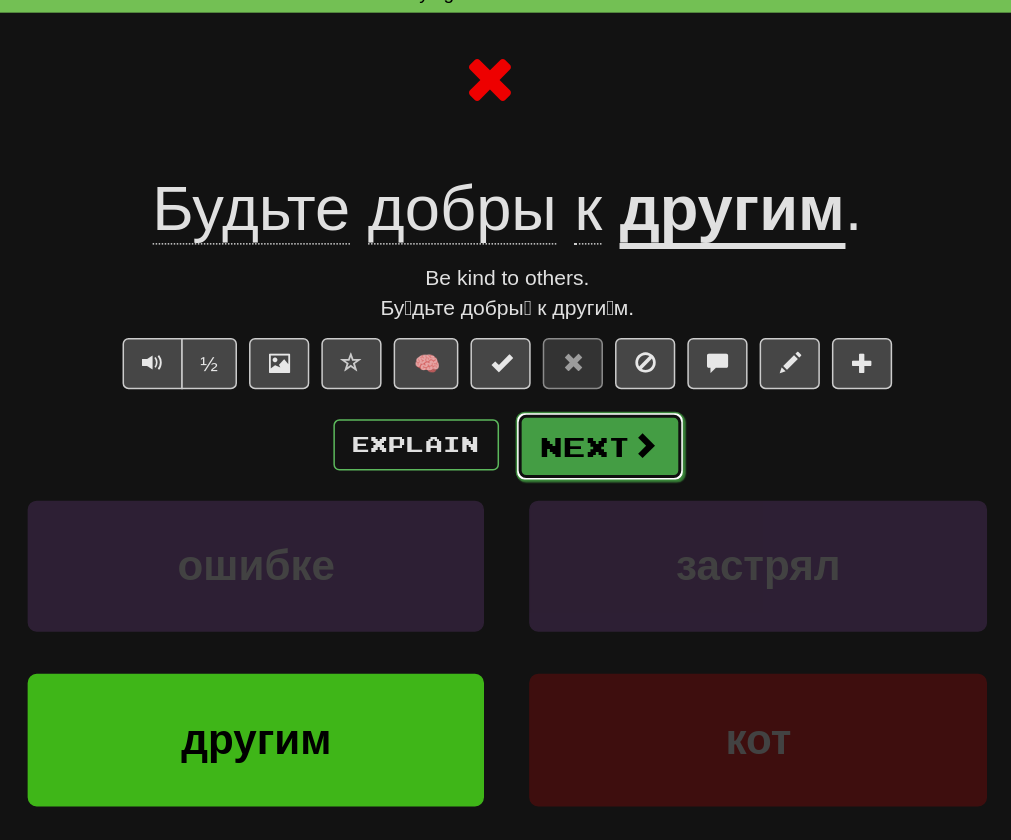 click on "Next" at bounding box center [567, 396] 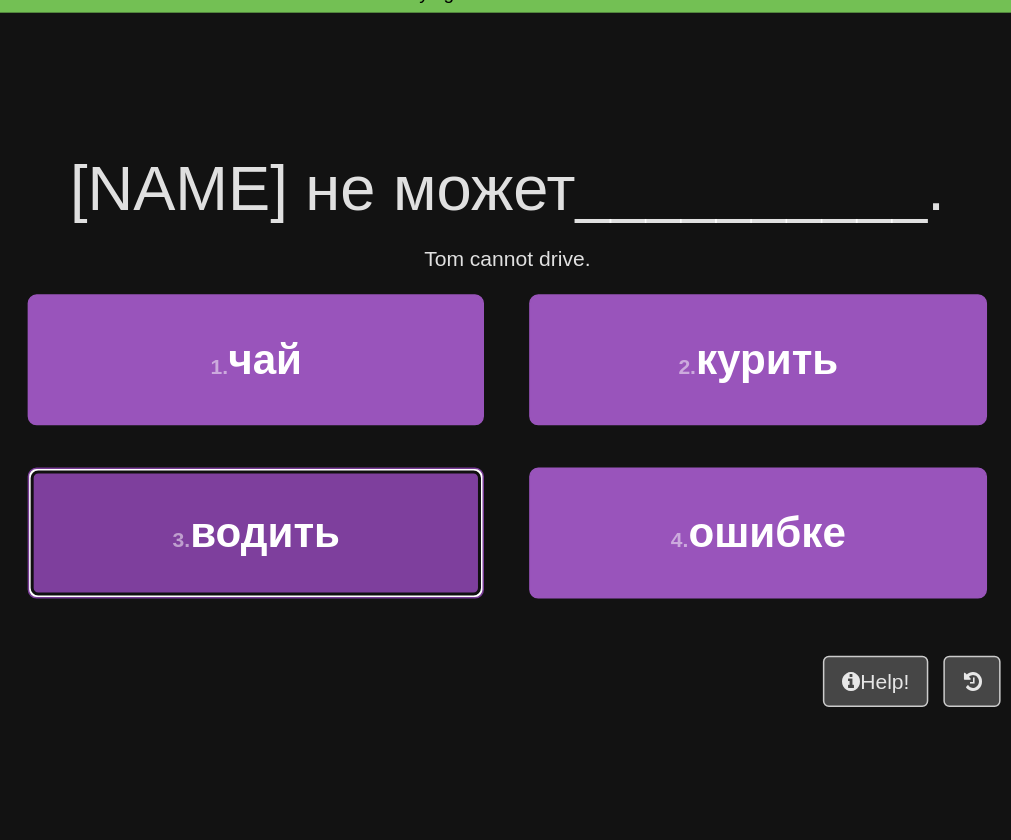 click on "3 . водить" at bounding box center [338, 453] 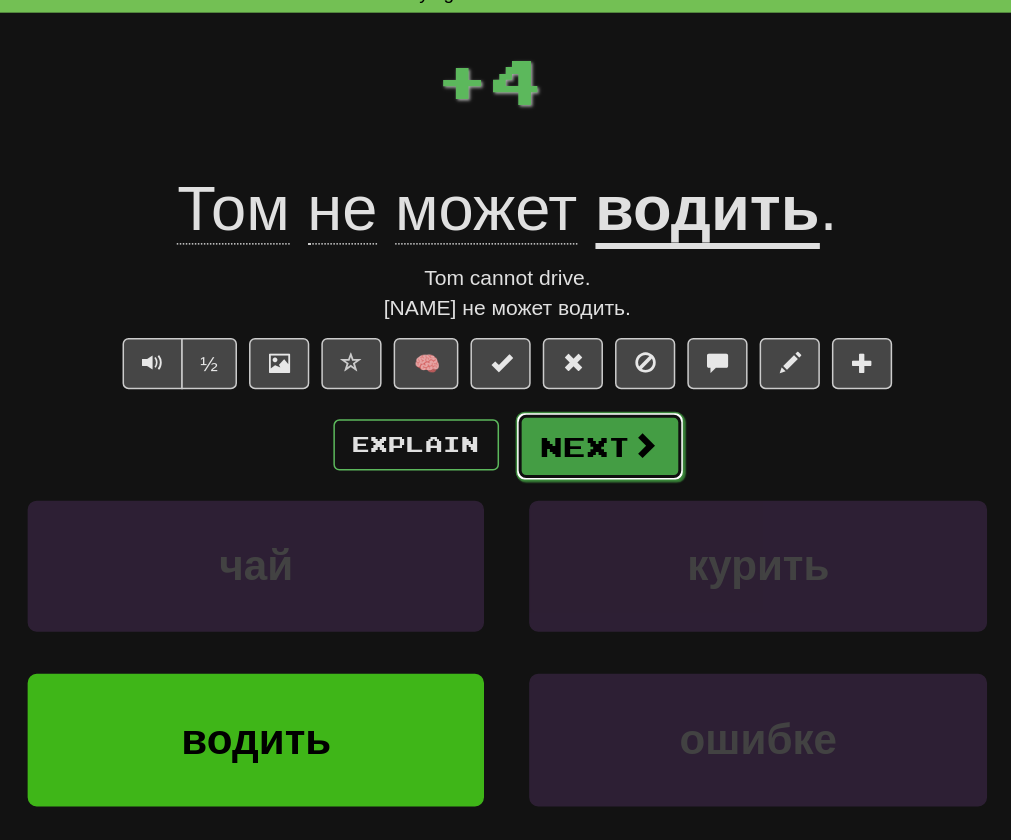 click on "Next" at bounding box center (567, 396) 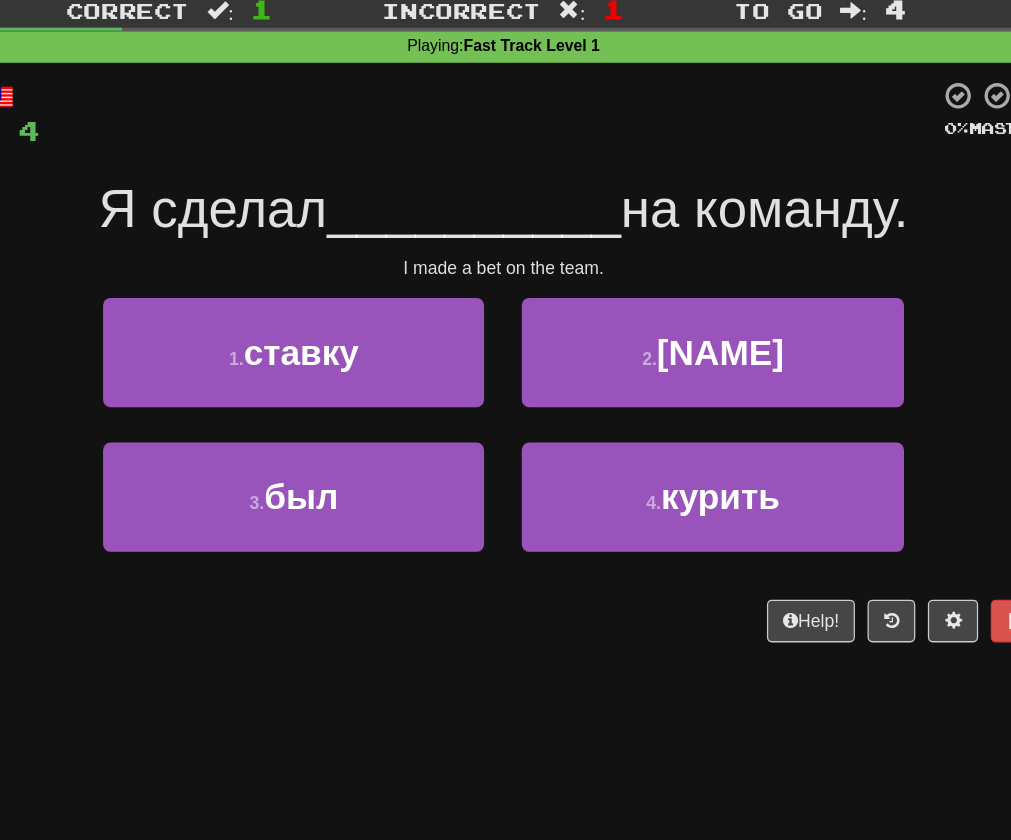 click on "Dashboard
Clozemaster
[LAST]
/
Toggle Dropdown
Dashboard
Leaderboard
Activity Feed
Notifications
Profile
Discussions
Deutsch
/
English
Streak:
0
Review:
10
Points Today: 0
Français
/
English
Streak:
0
Review:
63
Daily Goal:  0 /10
Русский
/
English
Streak:
14
Review:
64
Daily Goal:  332 /100
Languages
Account
Logout
[LAST]
/
Toggle Dropdown
Dashboard
Leaderboard
Activity Feed
Notifications
Profile
Discussions
Deutsch
/
English
Streak:
0
Review:
10
Points Today: 0
Français
/
English
Streak:
0
Review:
63
Daily Goal:  0 /10" at bounding box center (505, 420) 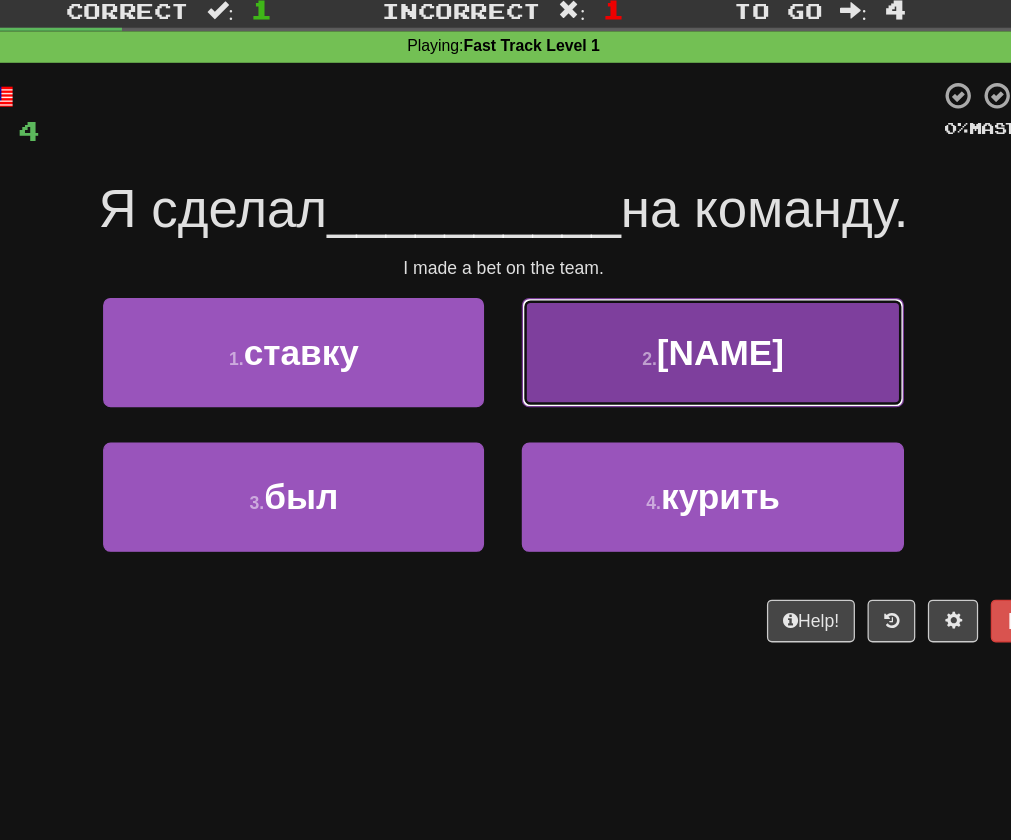 click on "[NUMBER] . [NAME]" at bounding box center [671, 338] 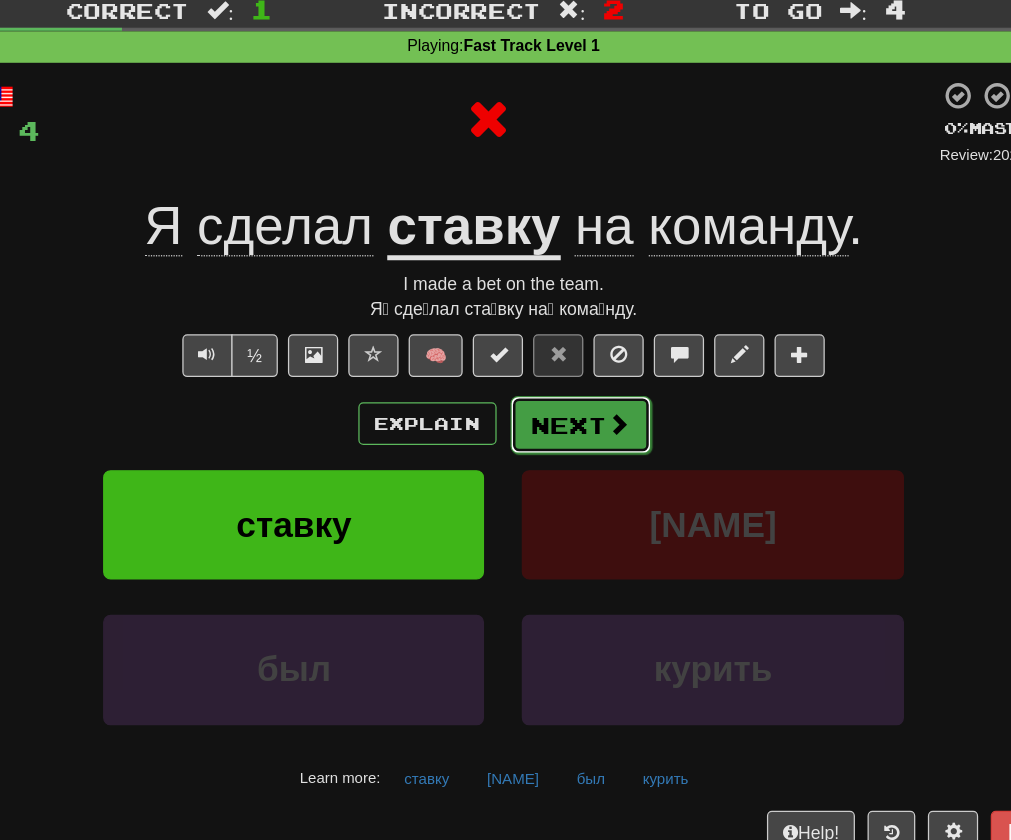 click on "Next" at bounding box center (567, 396) 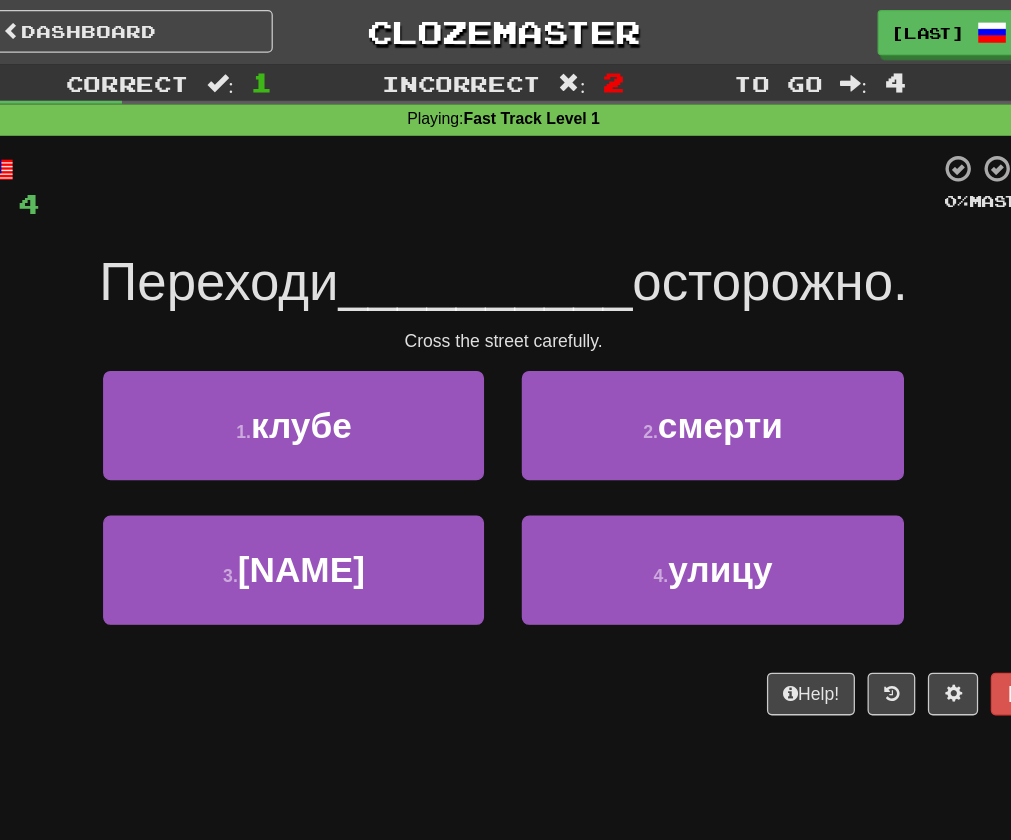 click on "__________" at bounding box center [491, 224] 